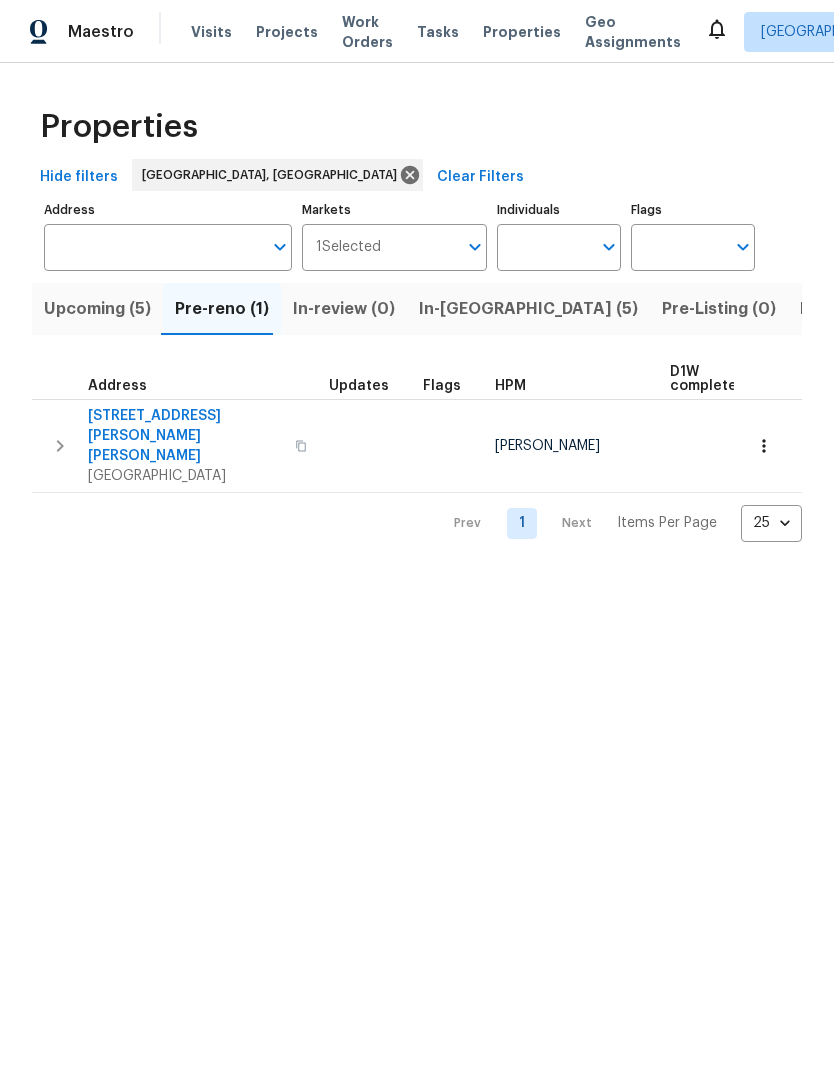 scroll, scrollTop: 0, scrollLeft: 0, axis: both 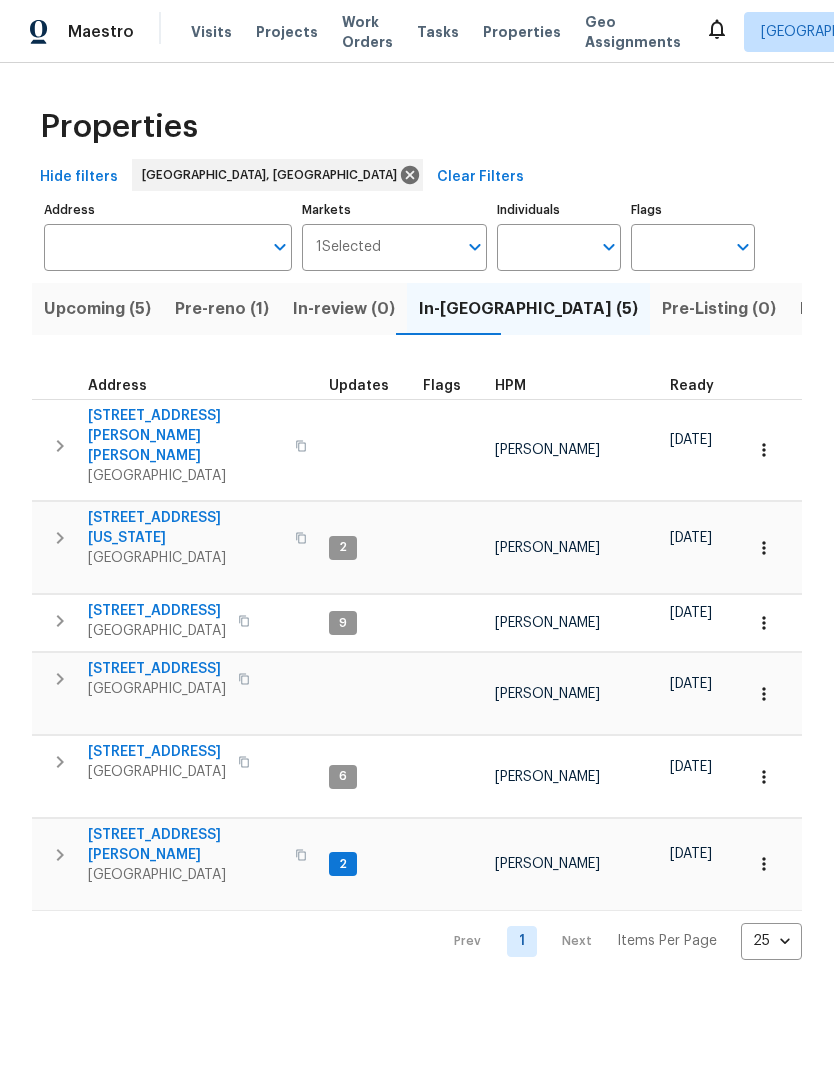 click 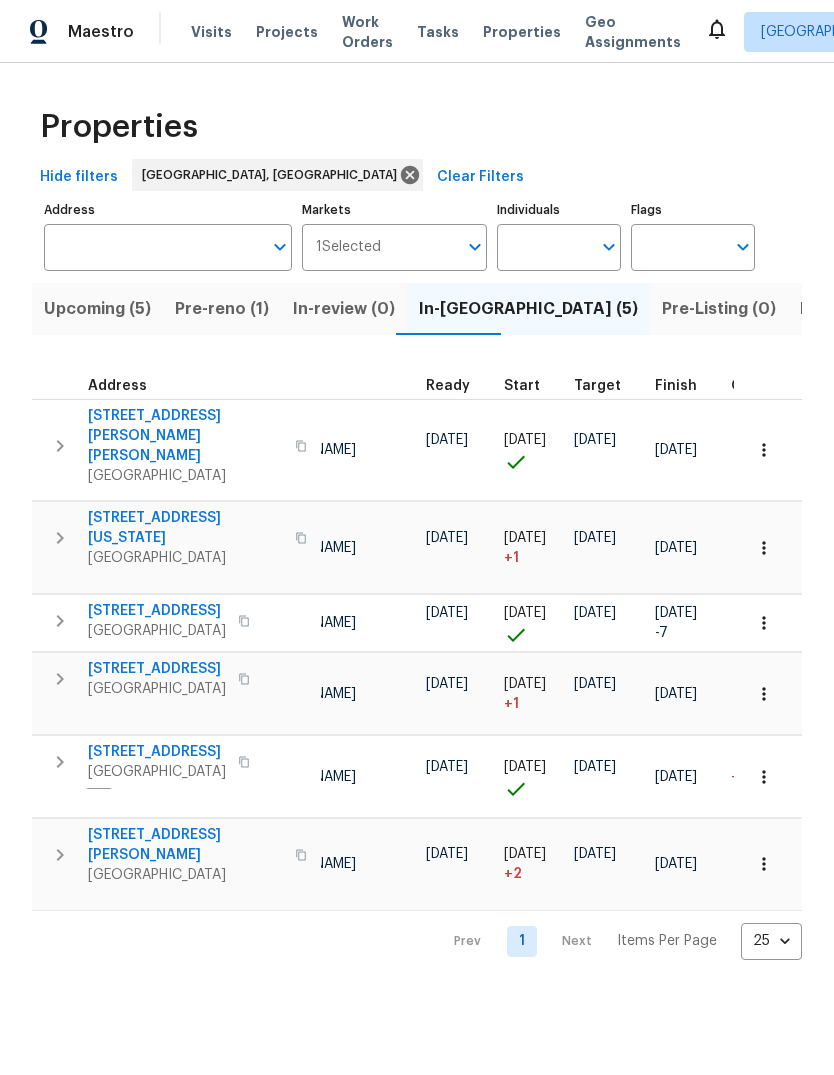 scroll, scrollTop: 0, scrollLeft: 237, axis: horizontal 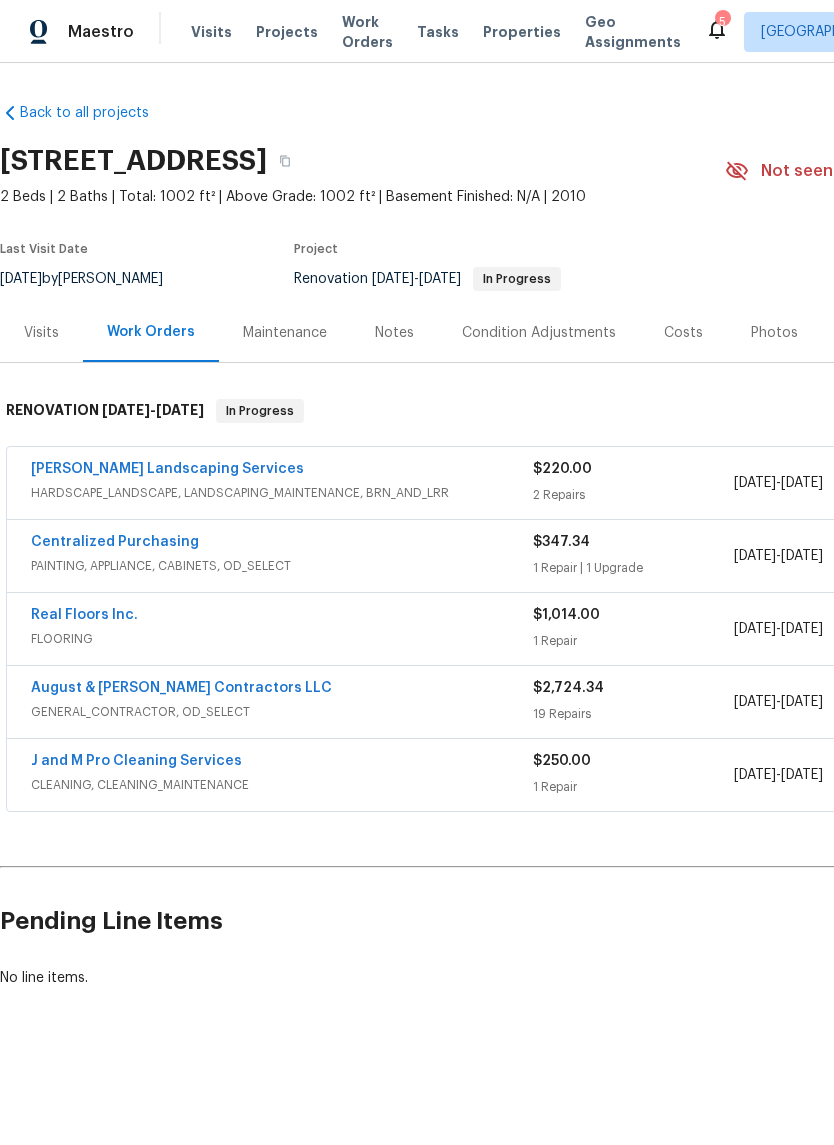 click on "Rodriguez Landscaping Services" at bounding box center (167, 469) 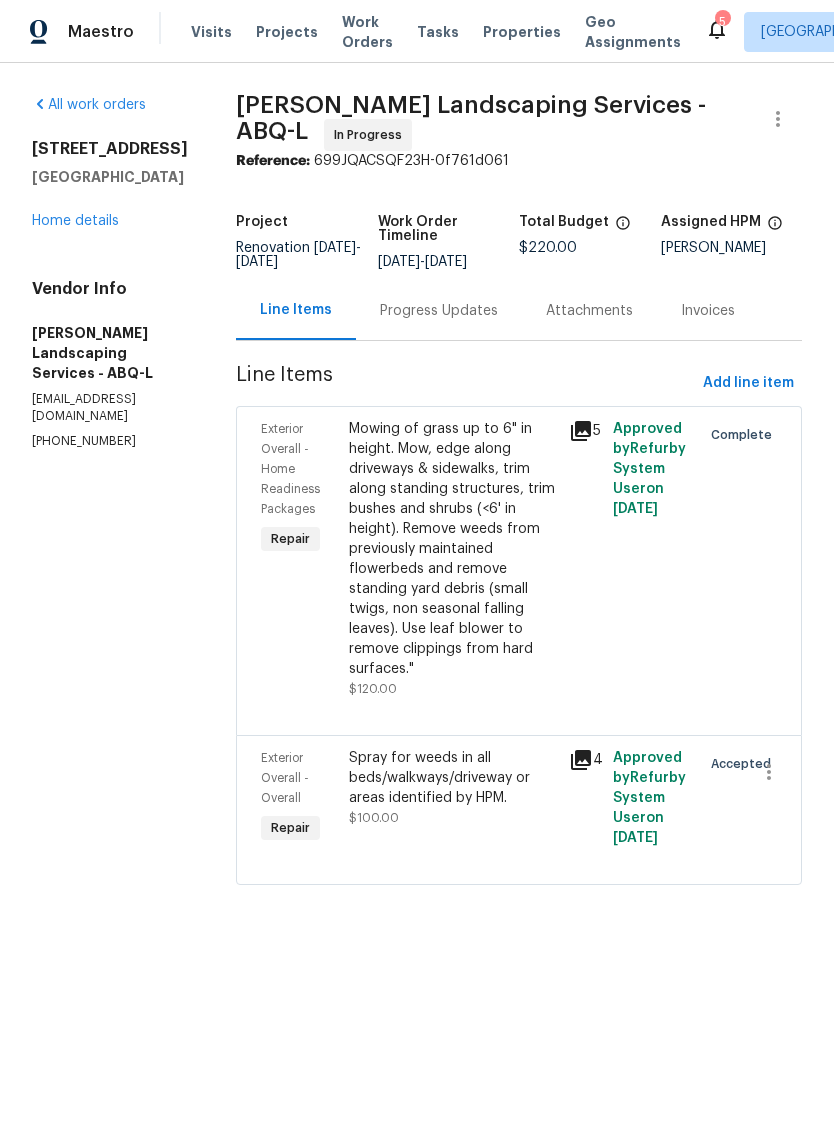 click on "Spray for weeds in all beds/walkways/driveway or areas identified by HPM." at bounding box center [453, 778] 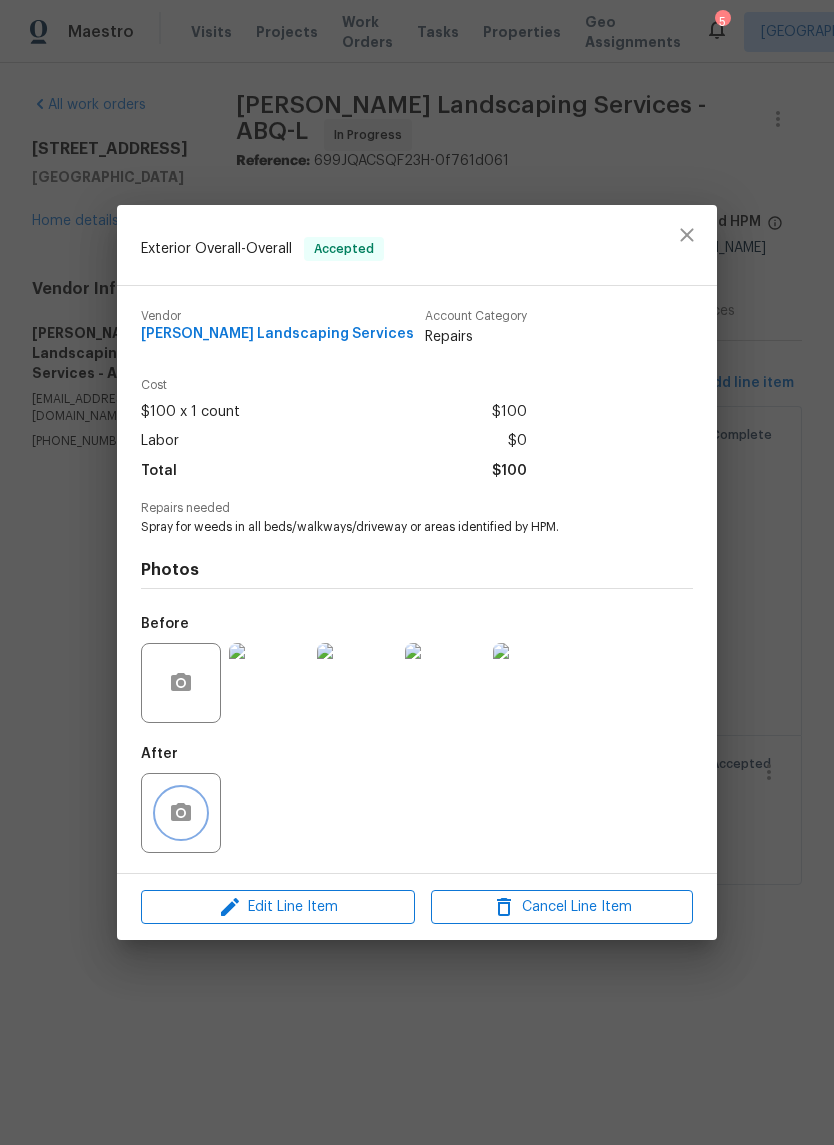 click at bounding box center (181, 813) 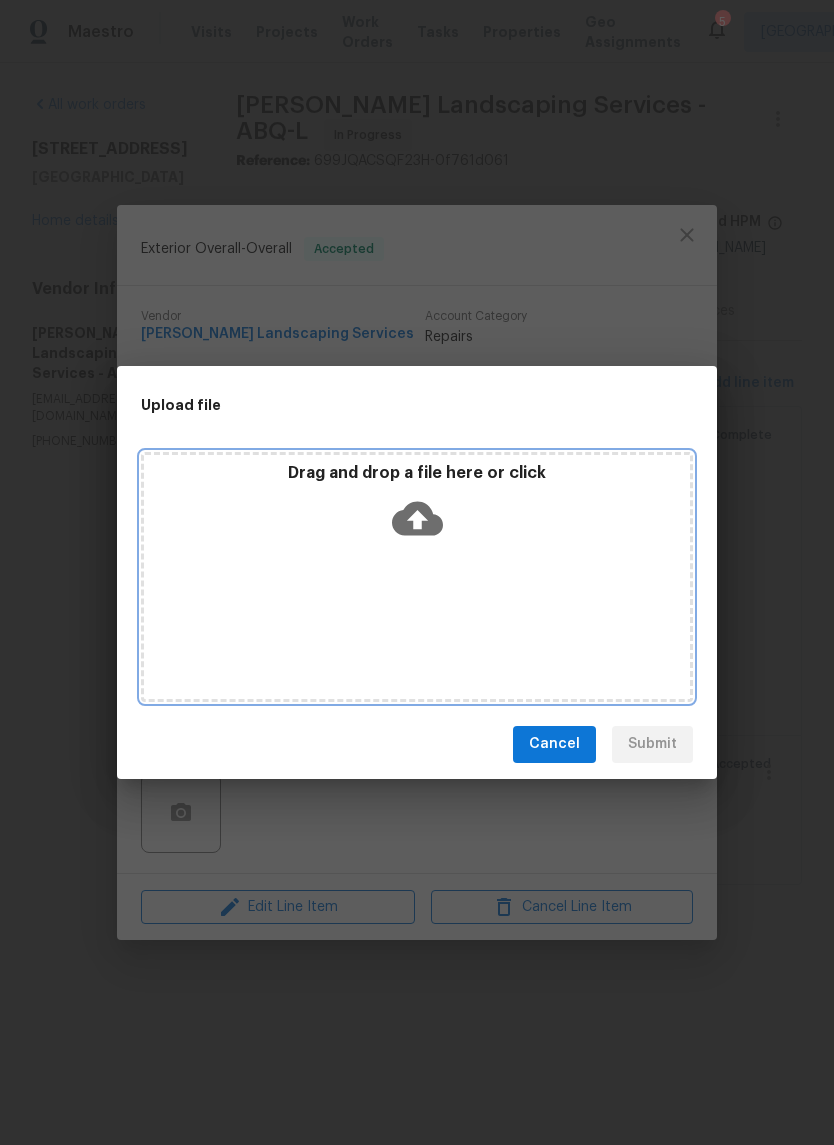 click on "Drag and drop a file here or click" at bounding box center [417, 577] 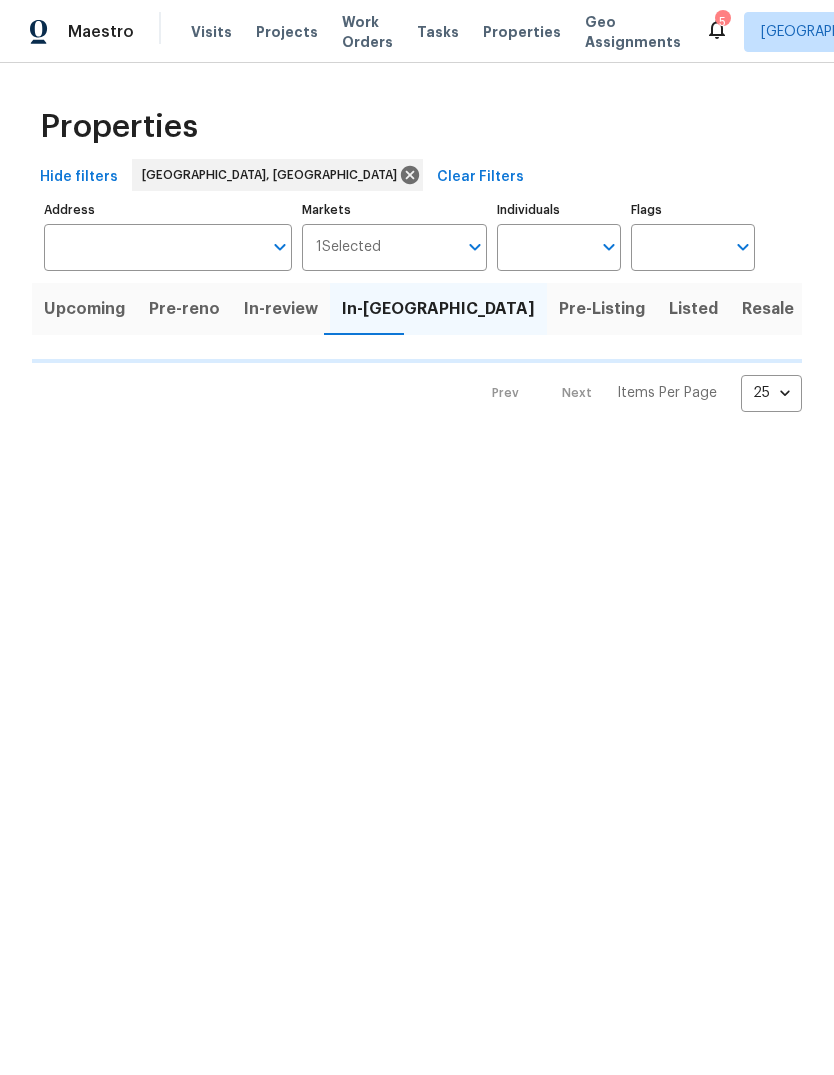 scroll, scrollTop: 0, scrollLeft: 0, axis: both 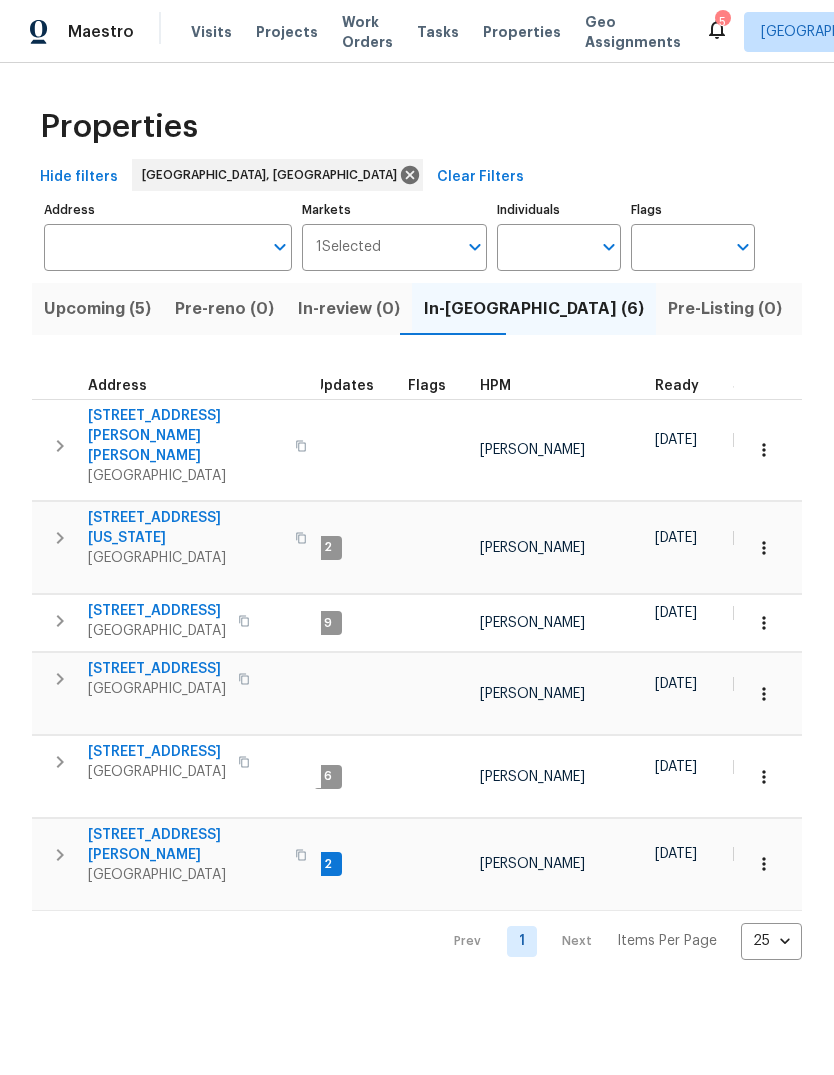 click on "[STREET_ADDRESS]" at bounding box center (157, 611) 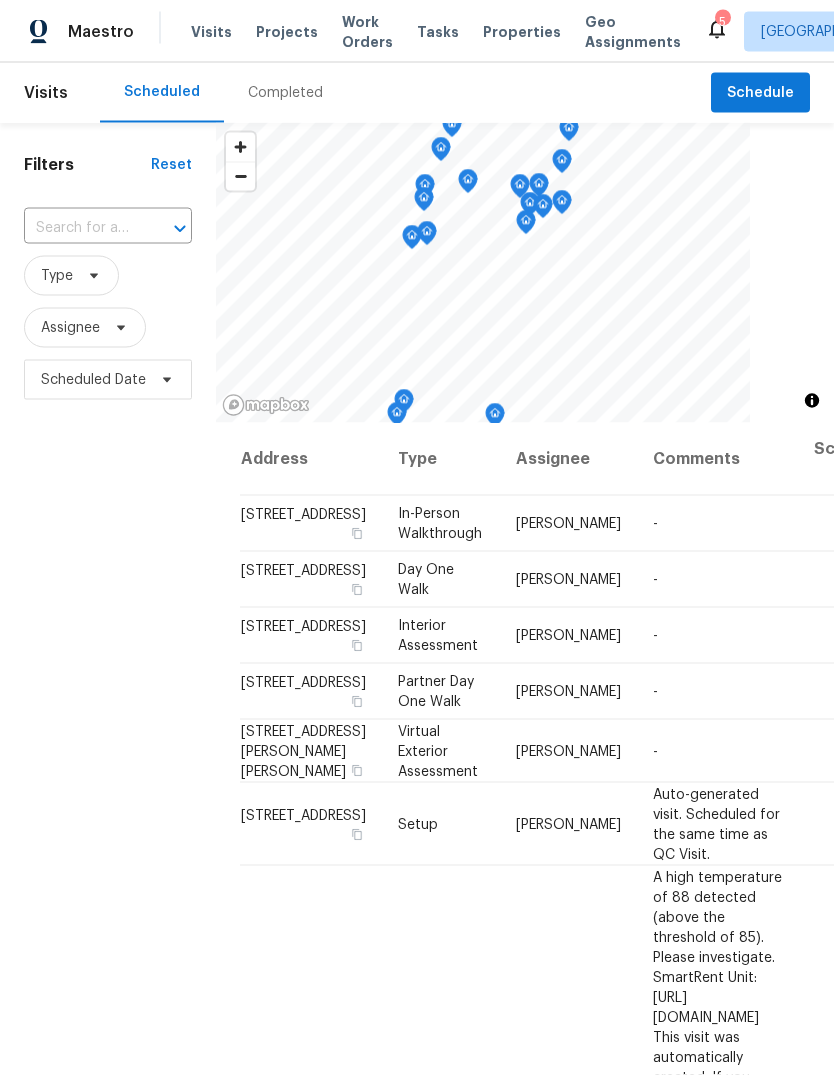 scroll, scrollTop: 75, scrollLeft: 0, axis: vertical 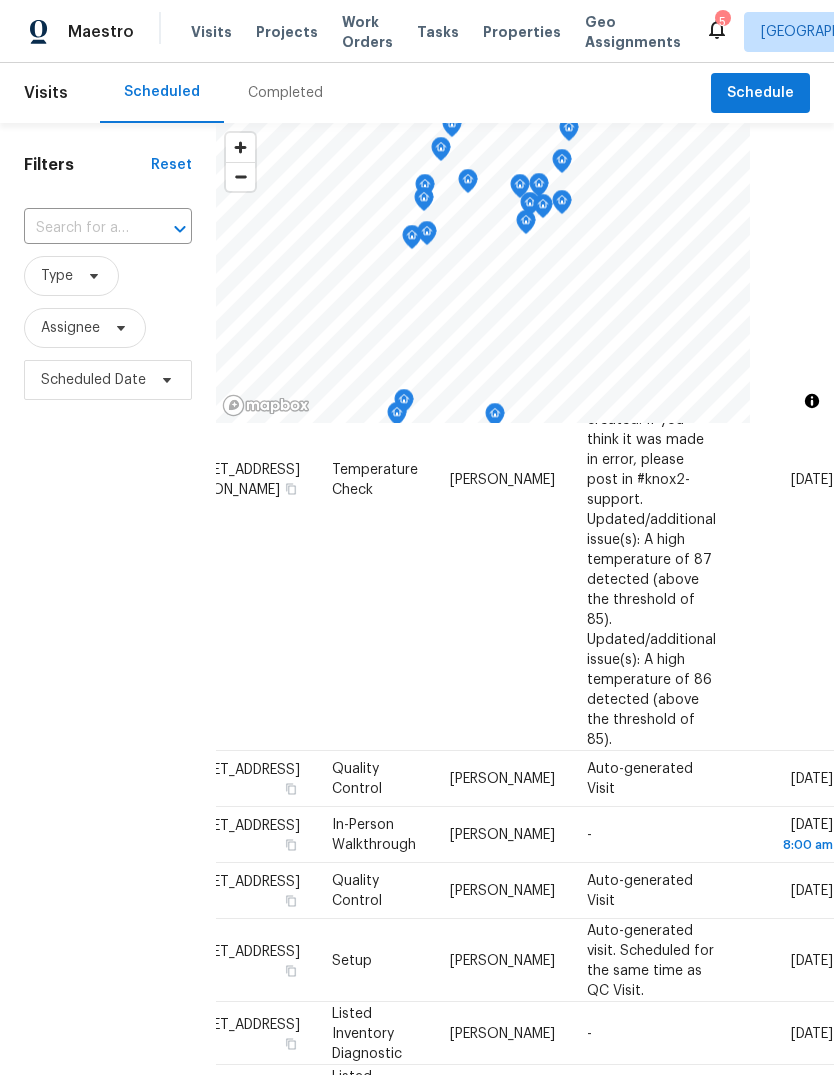 click 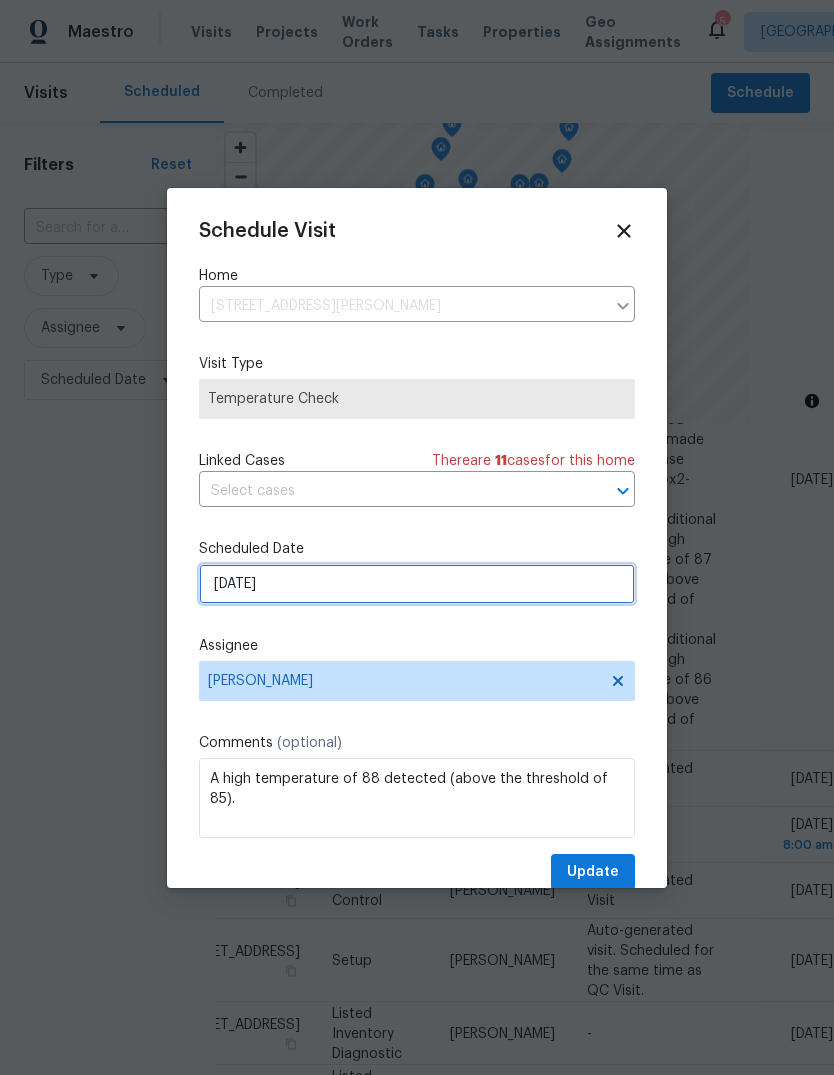 click on "[DATE]" at bounding box center (417, 584) 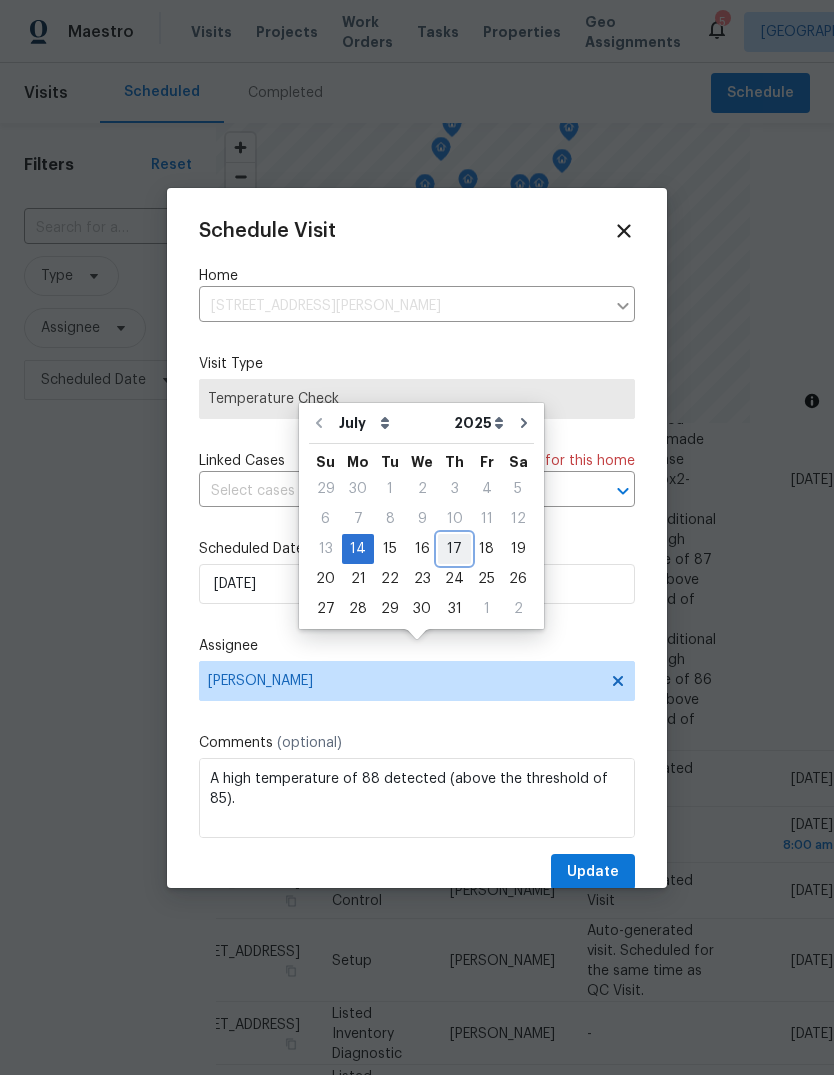 click on "17" at bounding box center [454, 549] 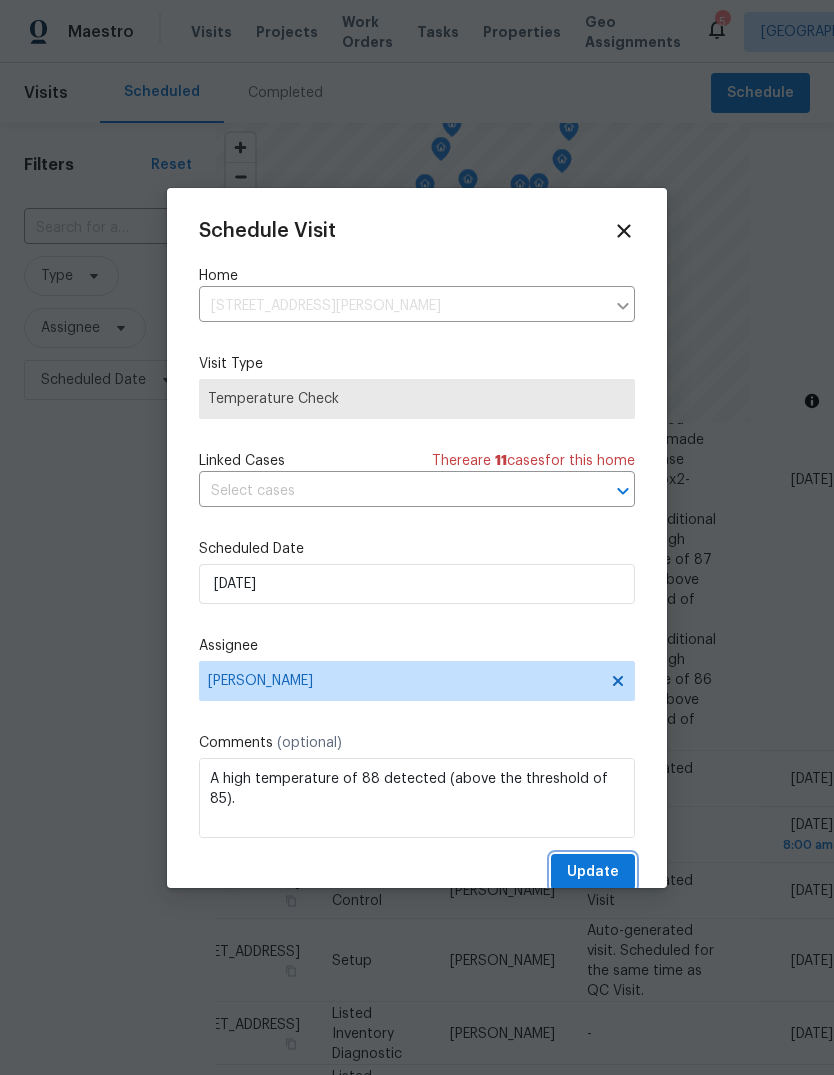 click on "Update" at bounding box center (593, 872) 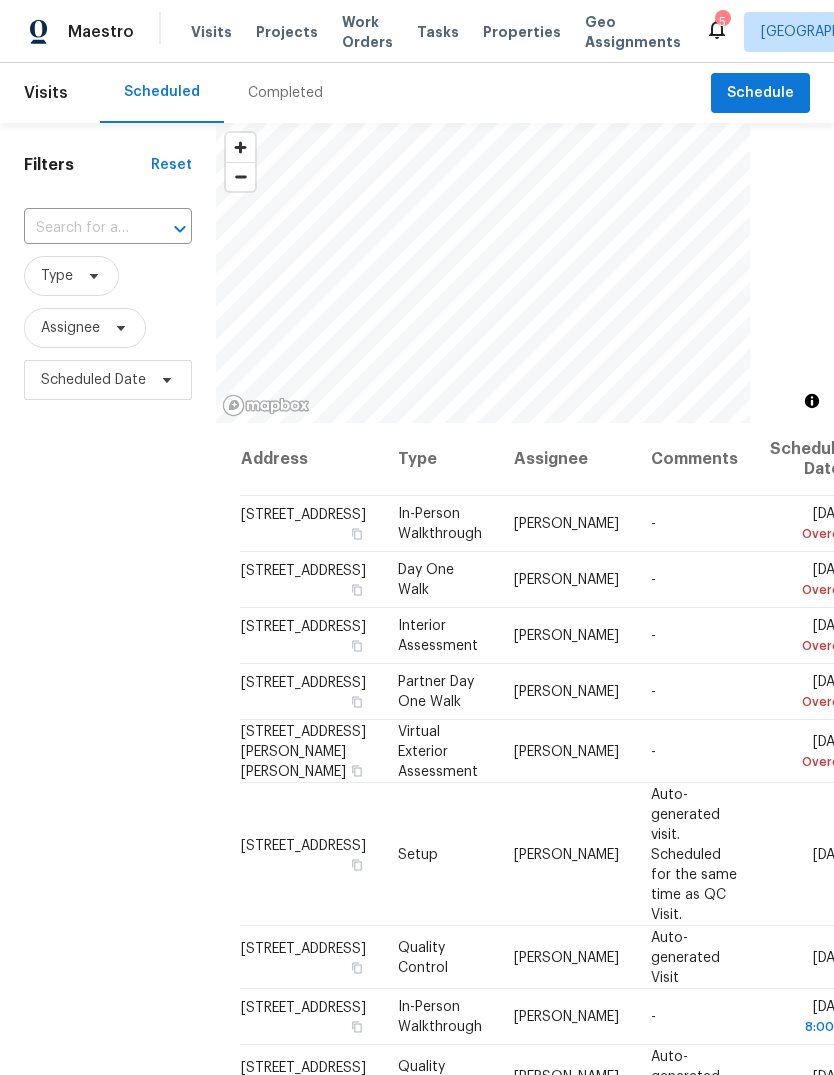 scroll, scrollTop: 0, scrollLeft: 0, axis: both 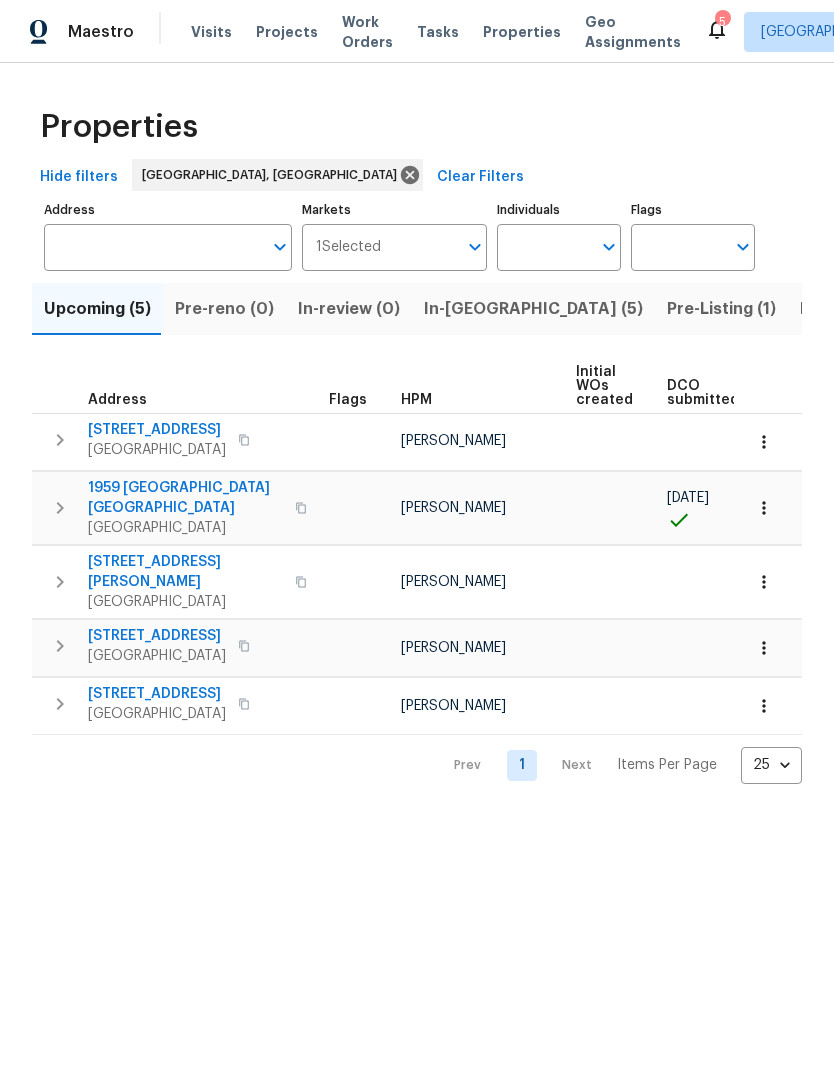 click on "Pre-Listing (1)" at bounding box center (721, 309) 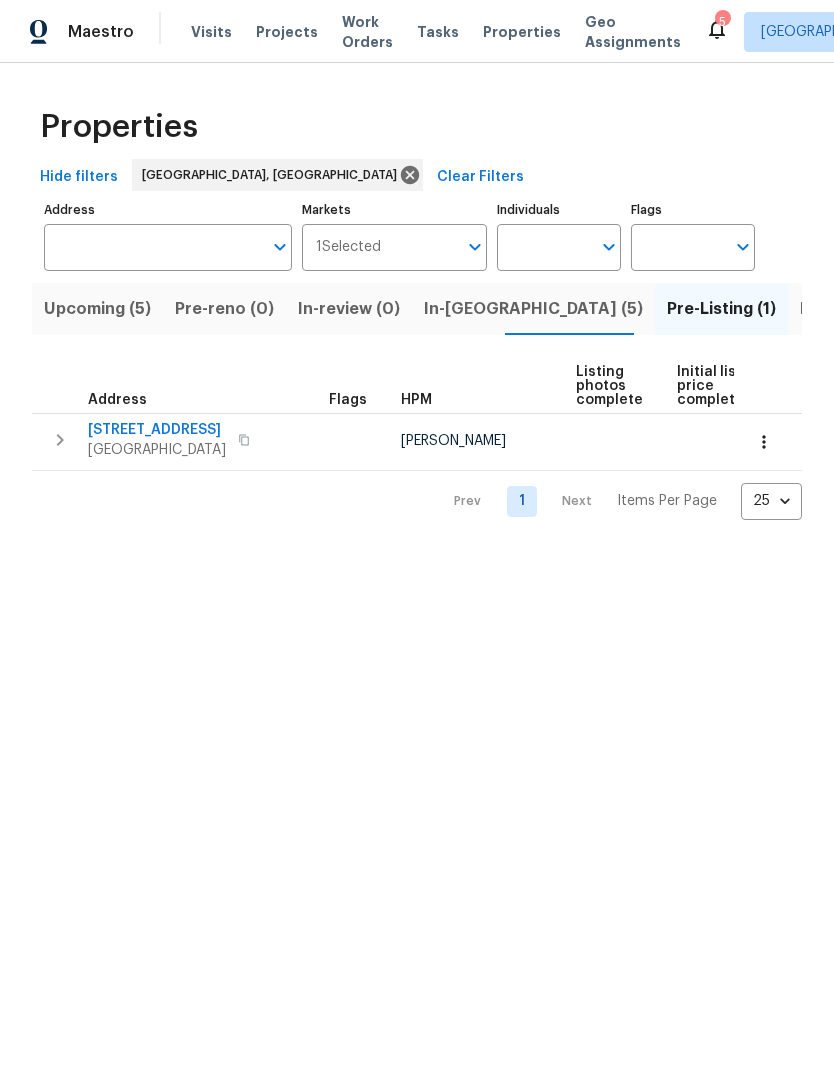 click on "10728 Beaker Rd SW" at bounding box center (157, 430) 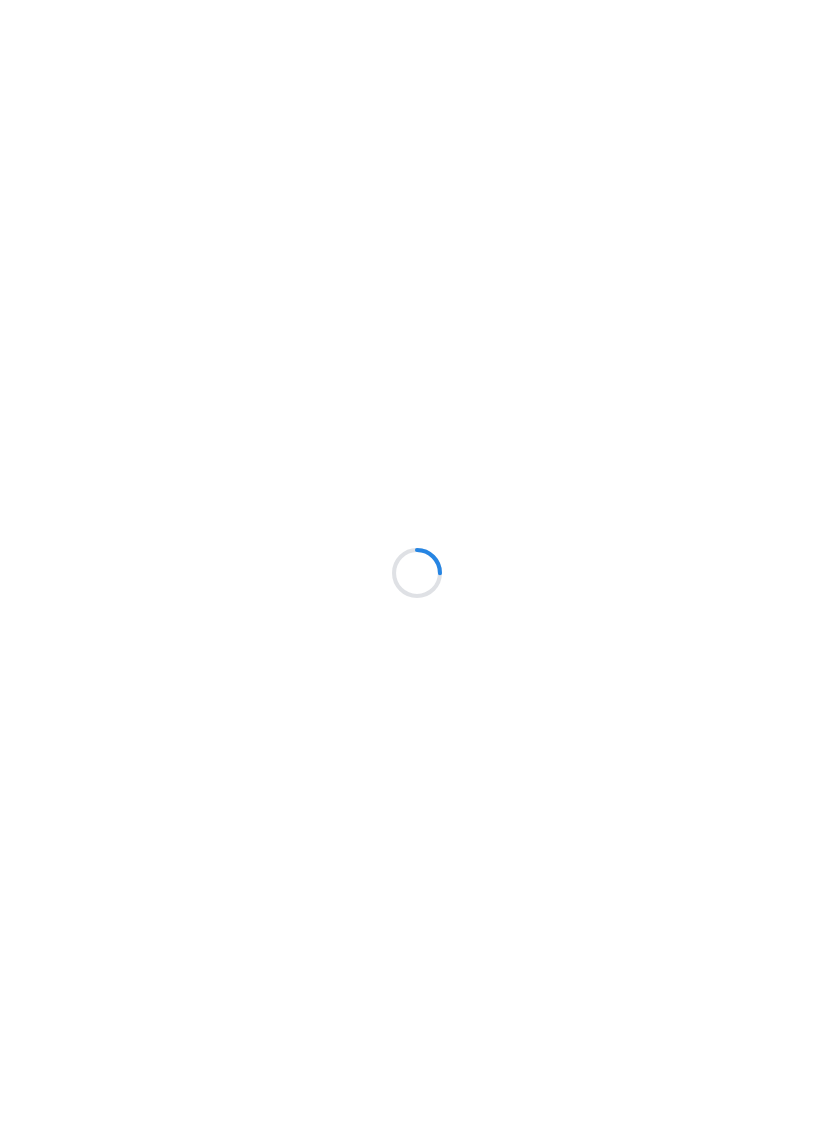scroll, scrollTop: 0, scrollLeft: 0, axis: both 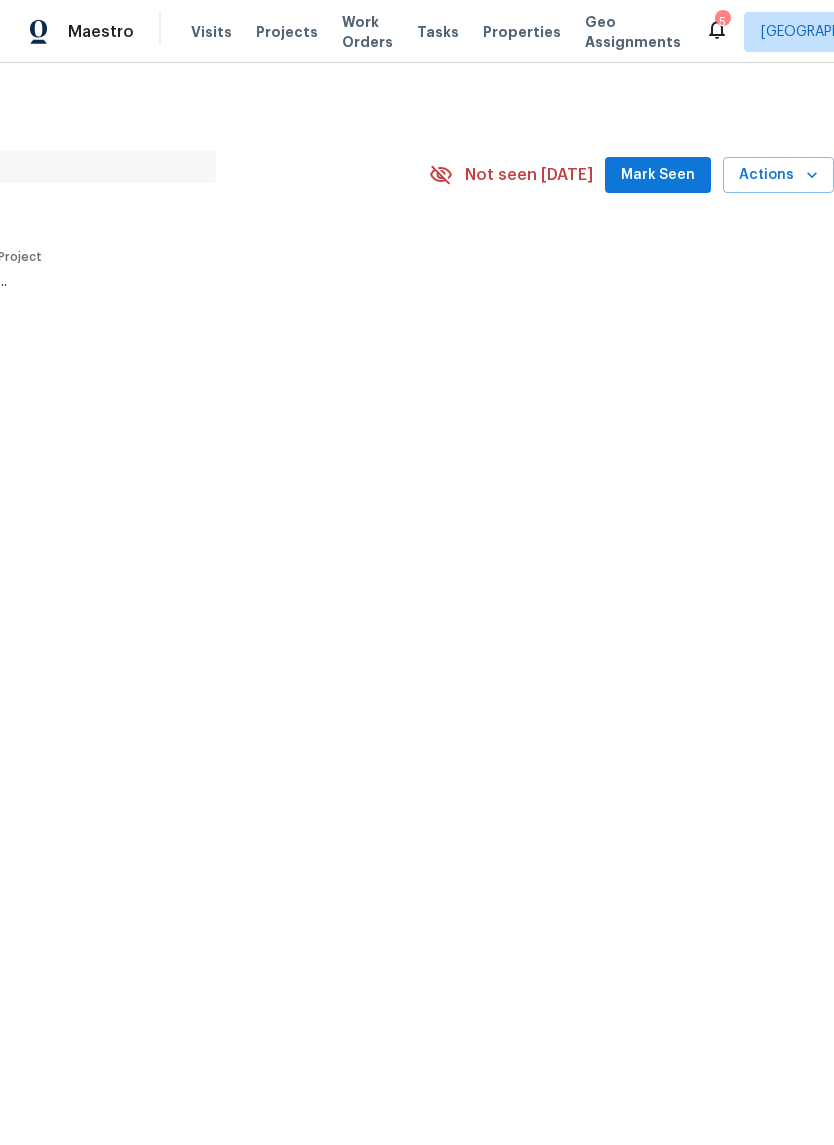 click on "Mark Seen" at bounding box center (658, 175) 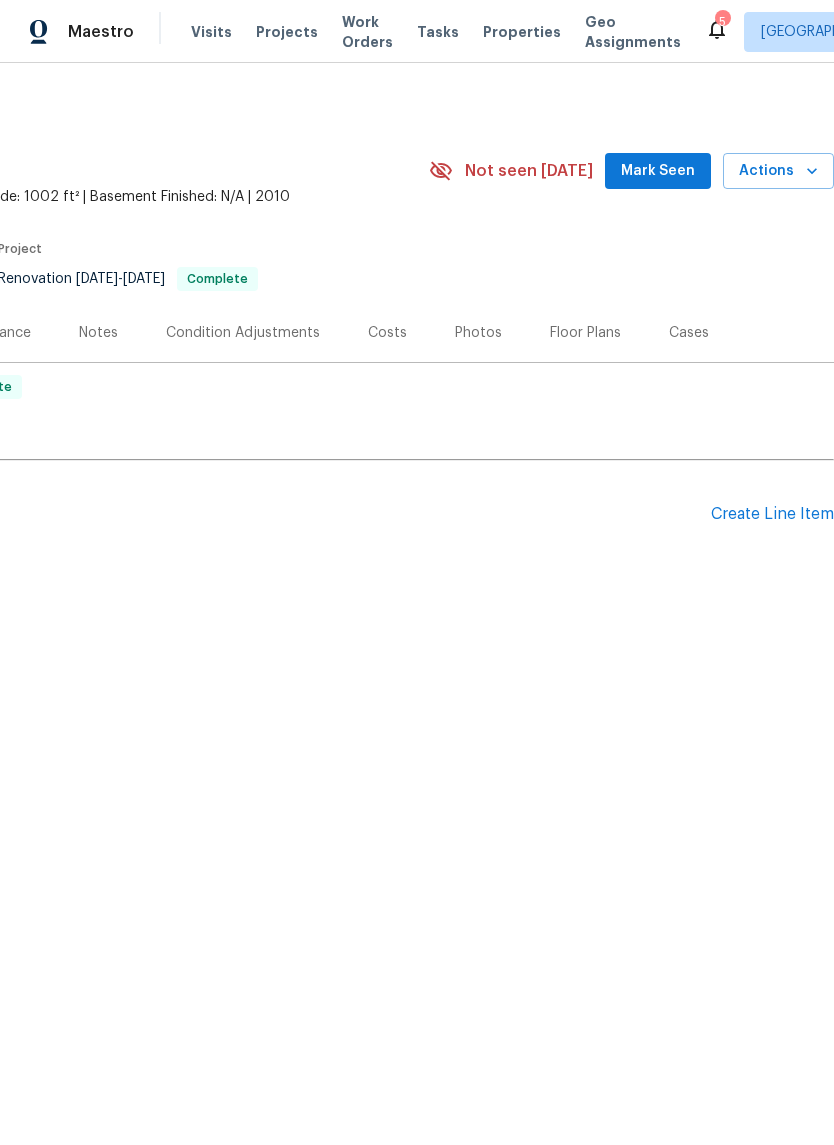 click on "Mark Seen" at bounding box center (658, 171) 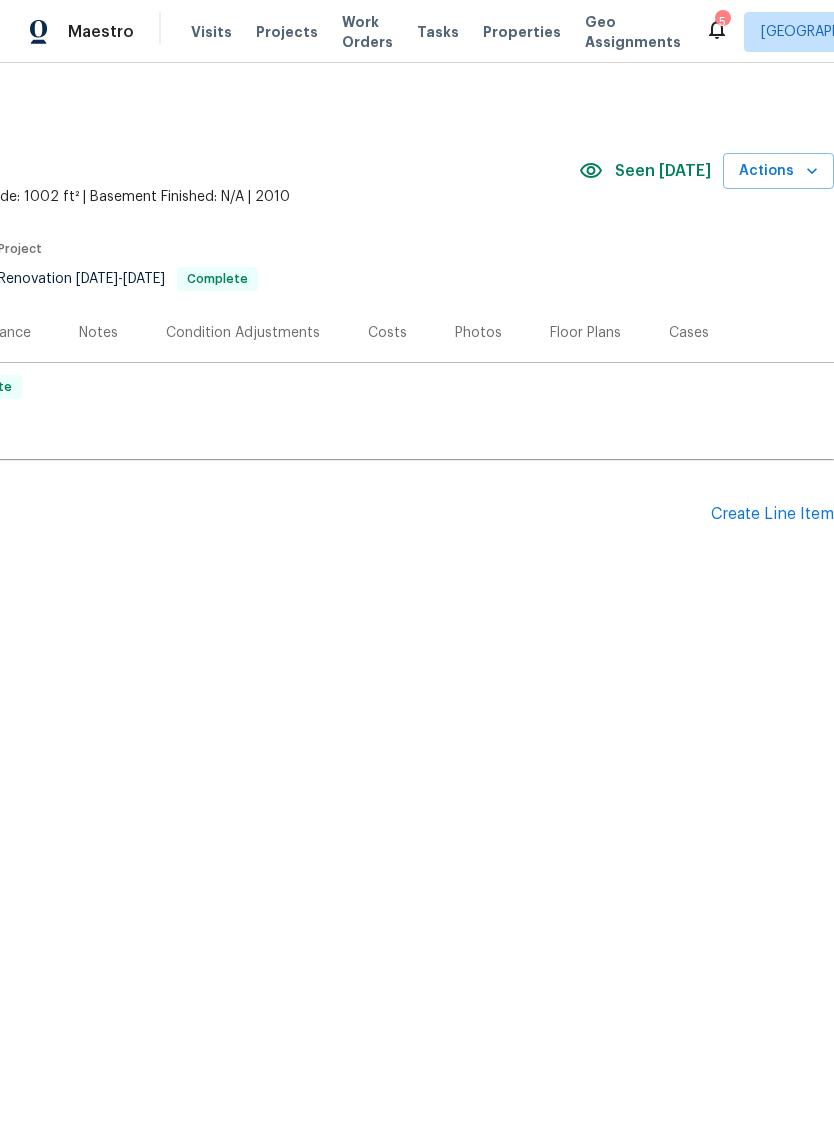 click on "Photos" at bounding box center (478, 333) 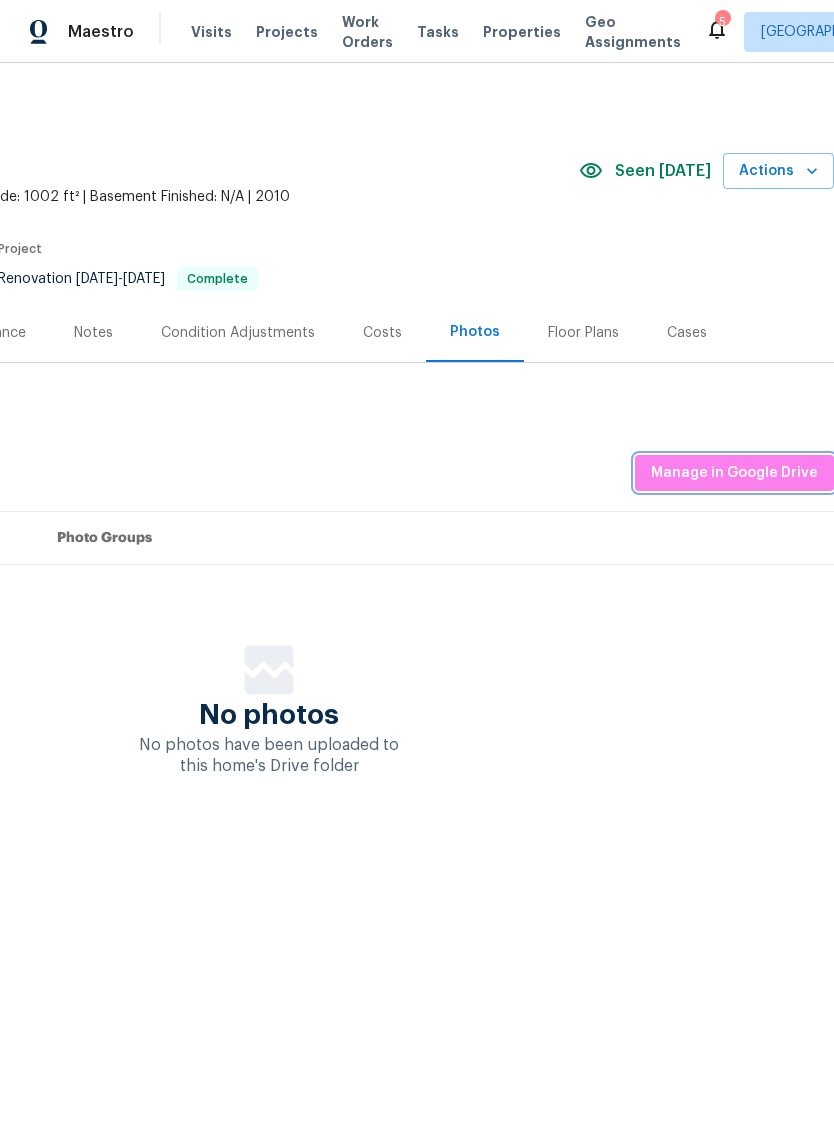 click on "Manage in Google Drive" at bounding box center [734, 473] 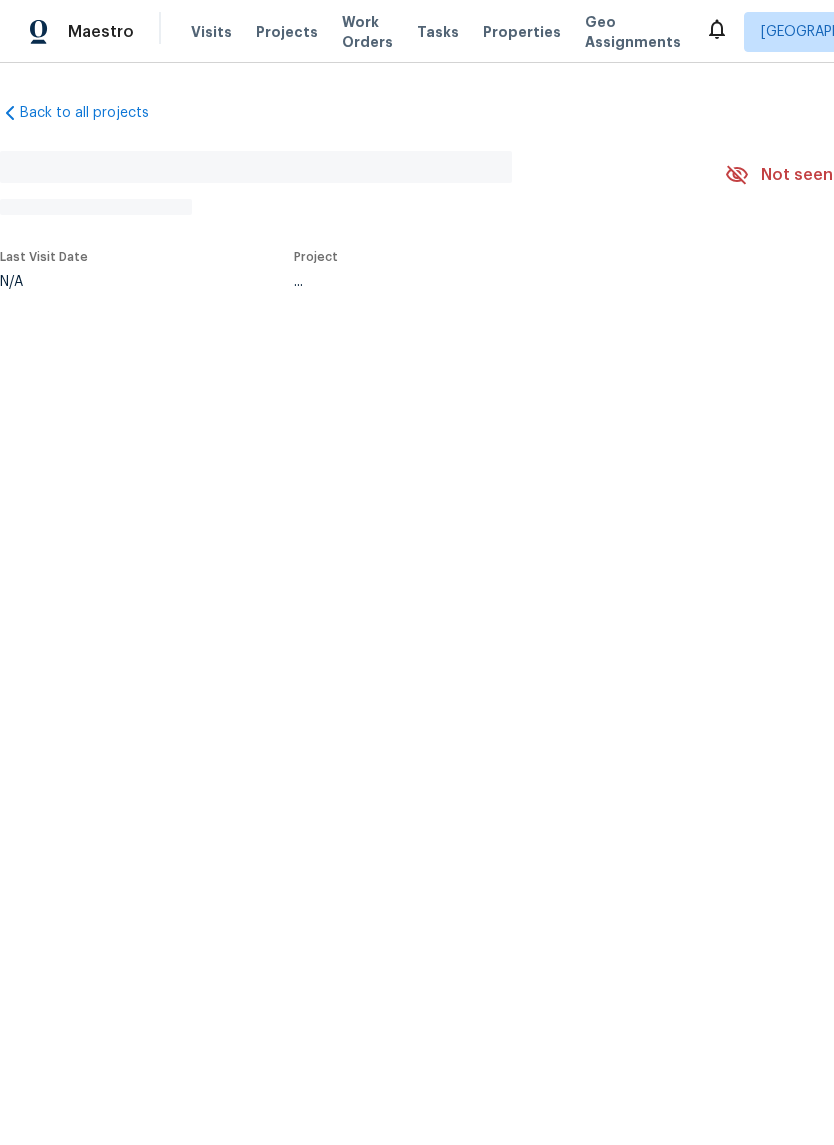 scroll, scrollTop: 0, scrollLeft: 0, axis: both 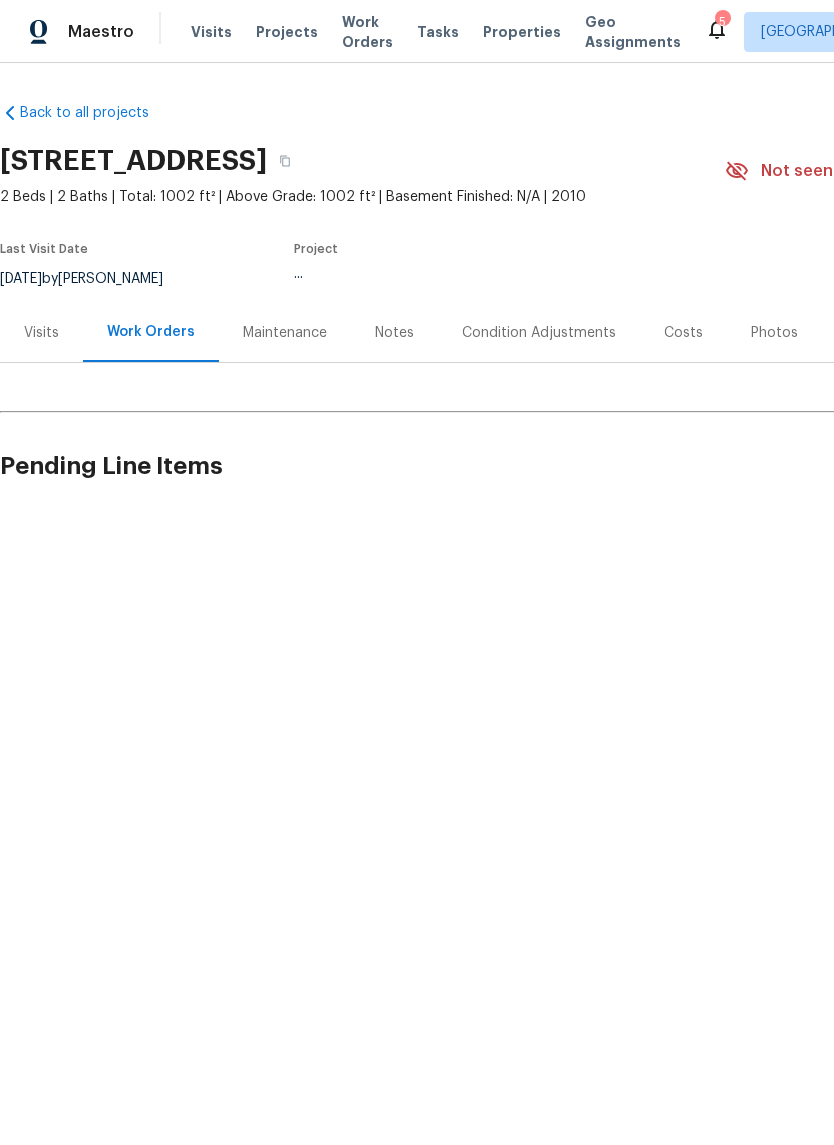 click on "Photos" at bounding box center (774, 333) 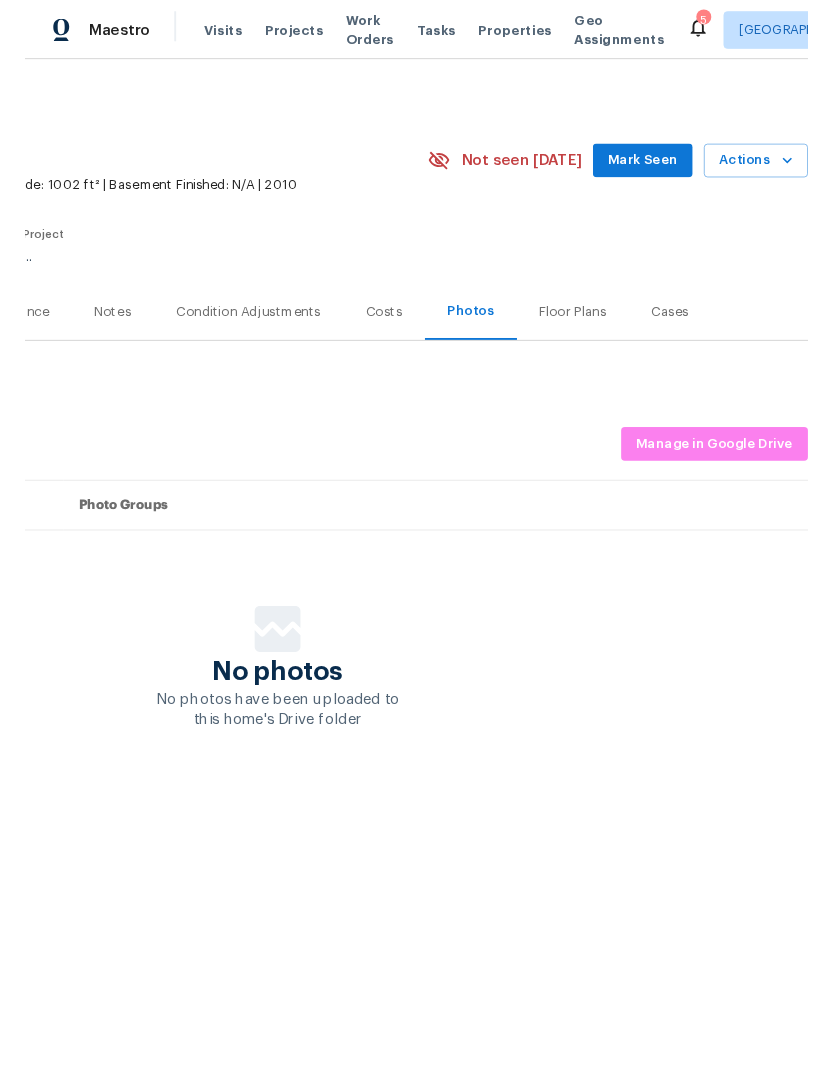 scroll, scrollTop: 0, scrollLeft: 296, axis: horizontal 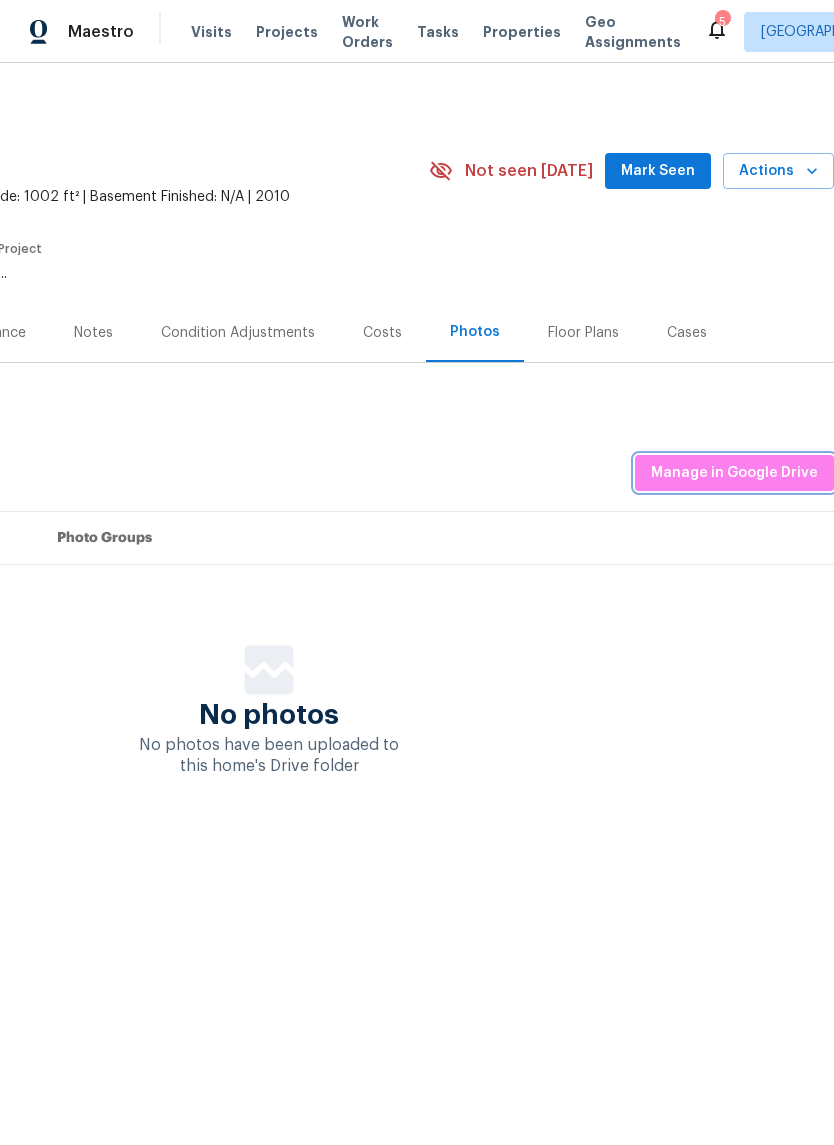 click on "Manage in Google Drive" at bounding box center (734, 473) 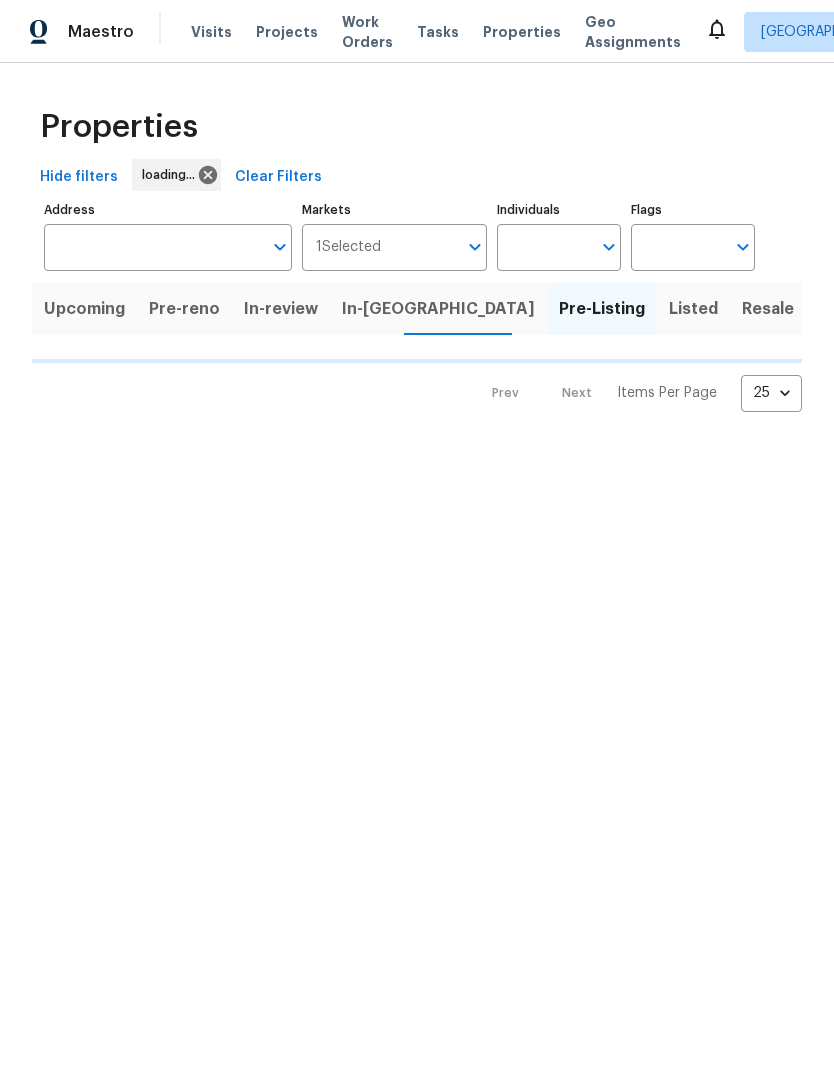 scroll, scrollTop: 0, scrollLeft: 0, axis: both 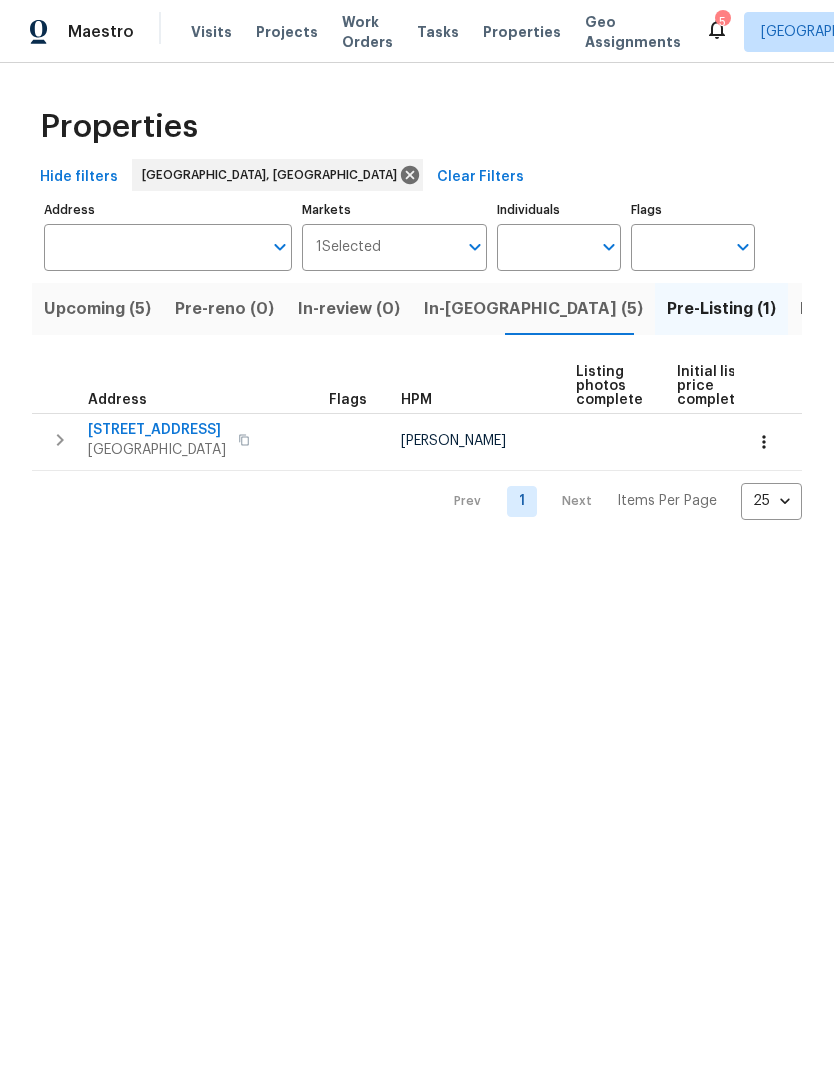 click on "In-reno (5)" at bounding box center (533, 309) 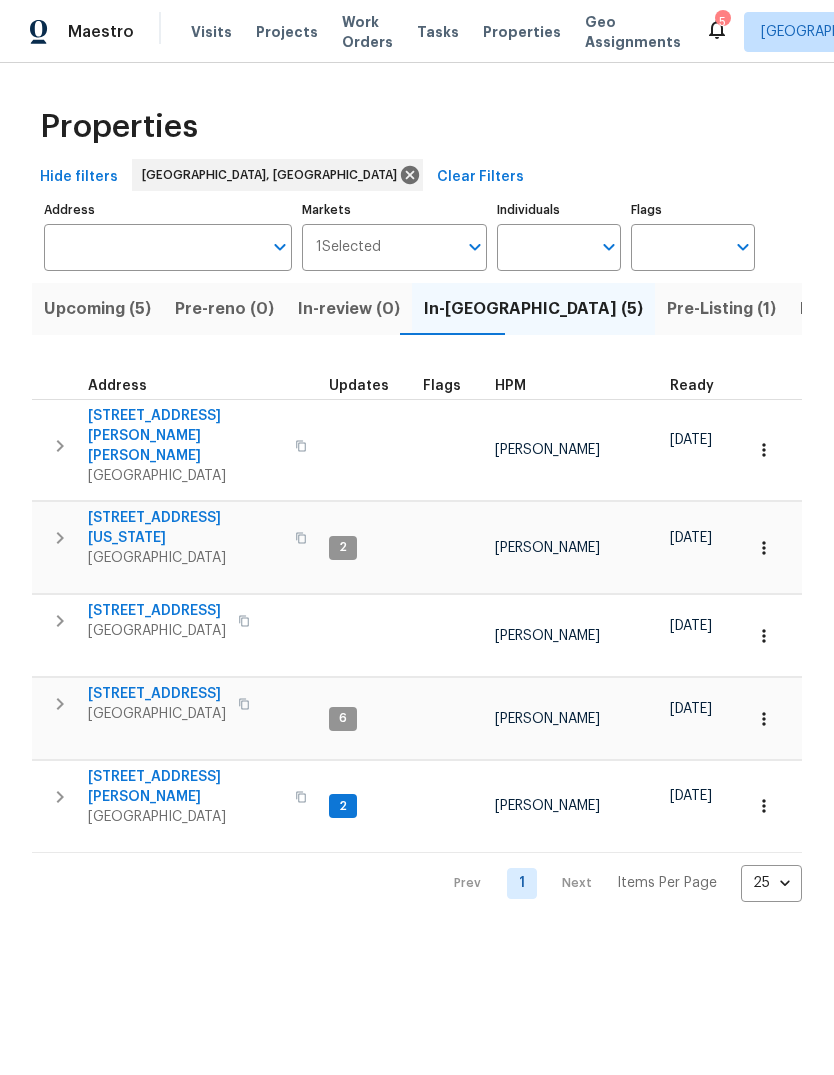 scroll, scrollTop: 0, scrollLeft: 0, axis: both 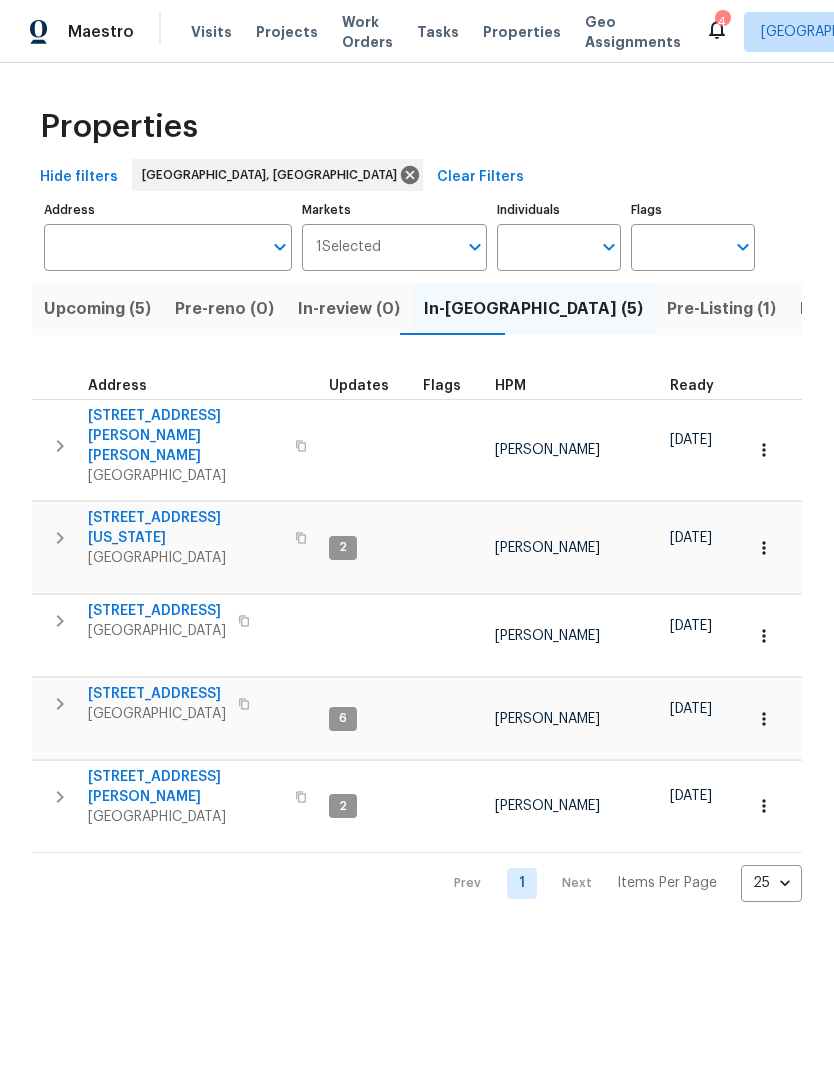 click on "Upcoming (5)" at bounding box center [97, 309] 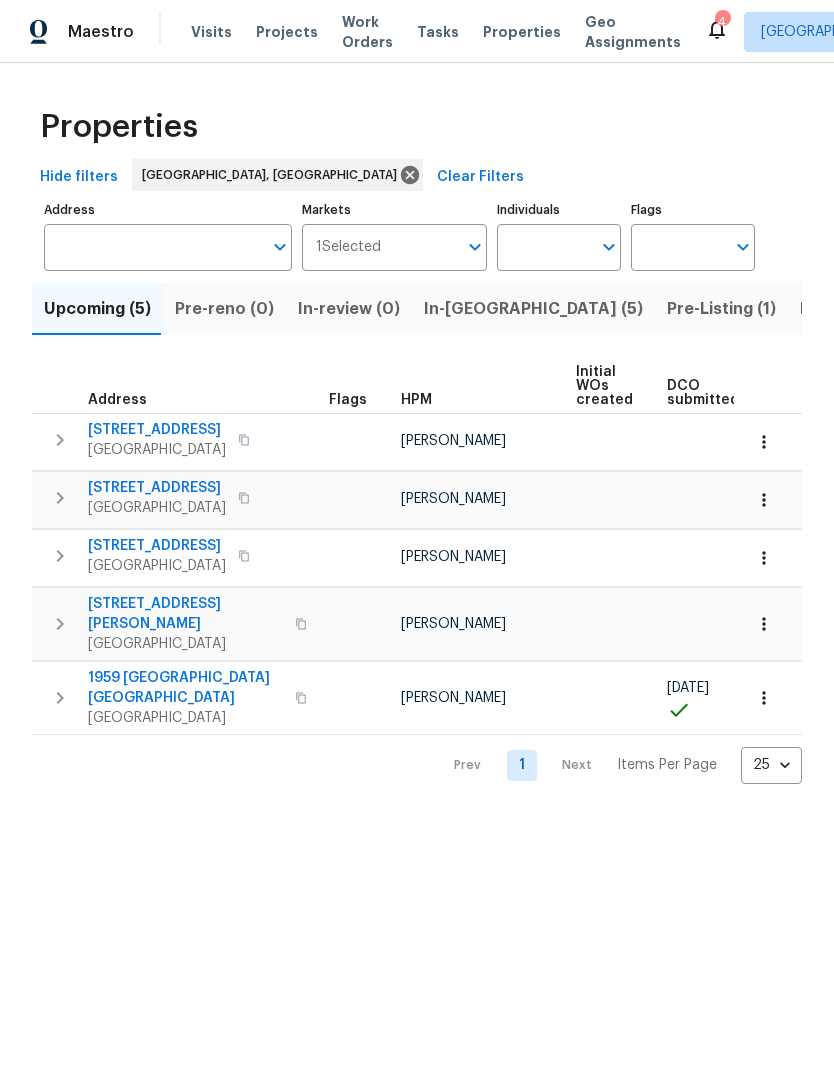 scroll, scrollTop: 0, scrollLeft: 0, axis: both 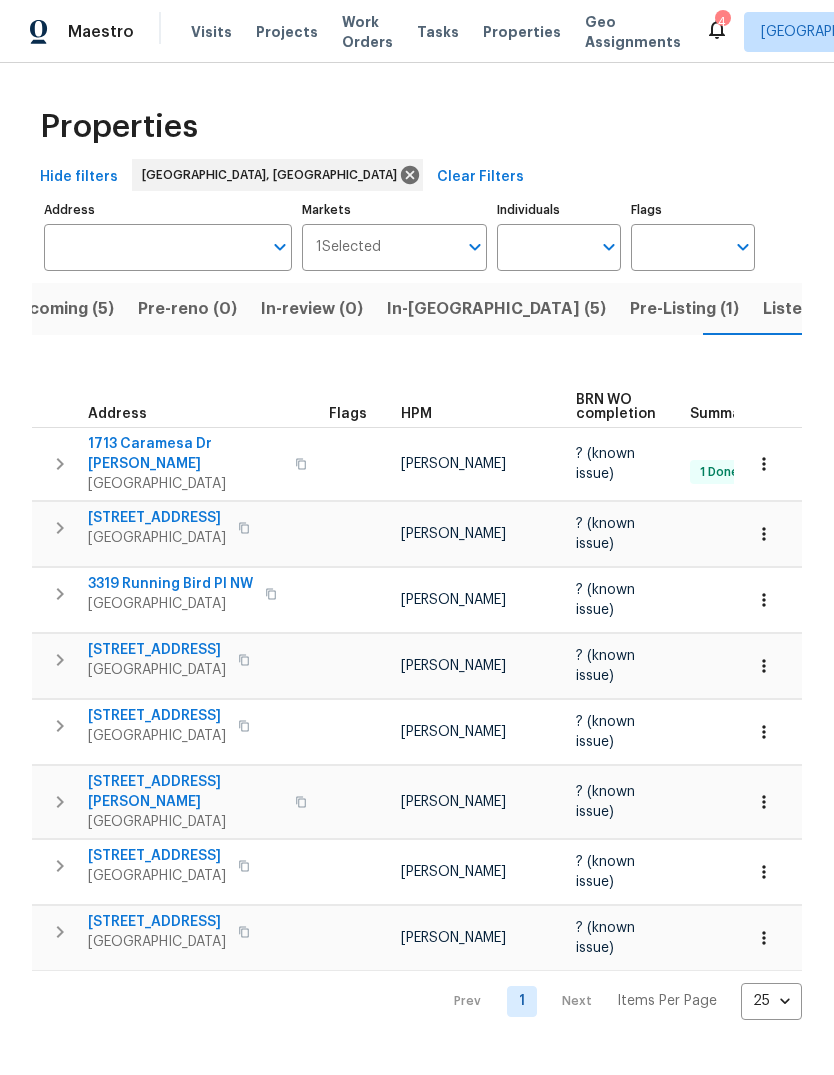 click on "Listed (26)" at bounding box center [806, 309] 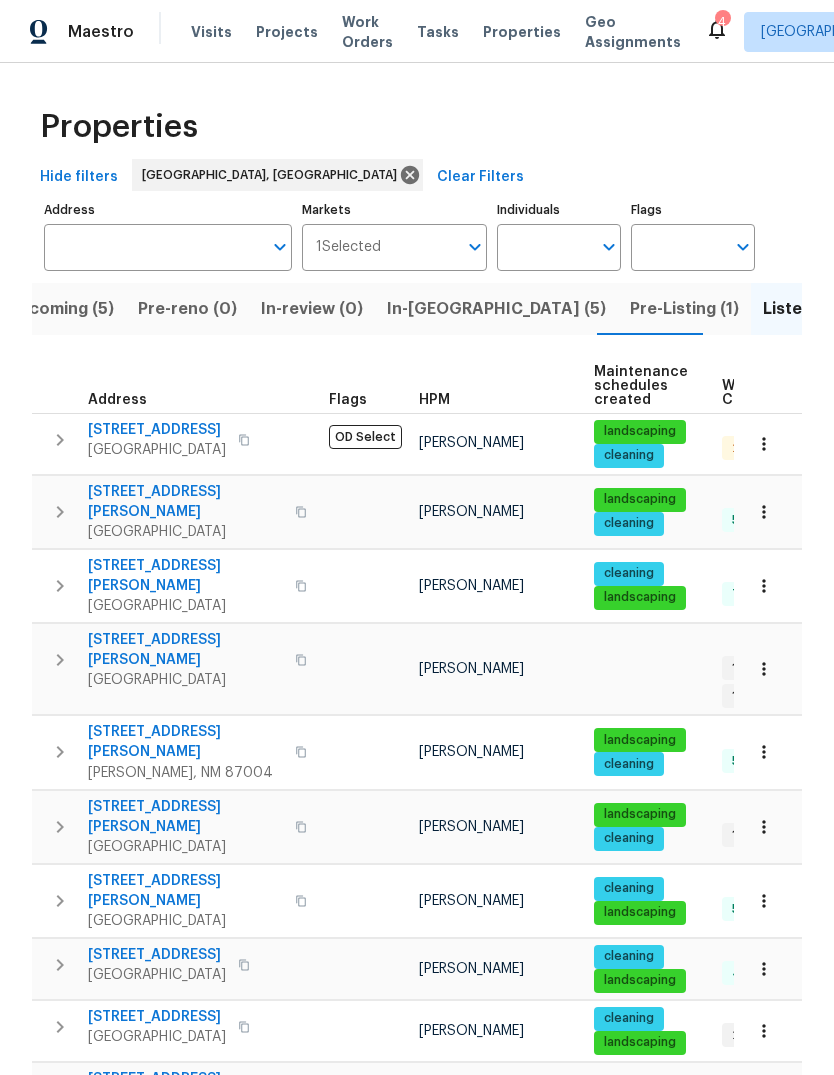 scroll, scrollTop: 0, scrollLeft: 0, axis: both 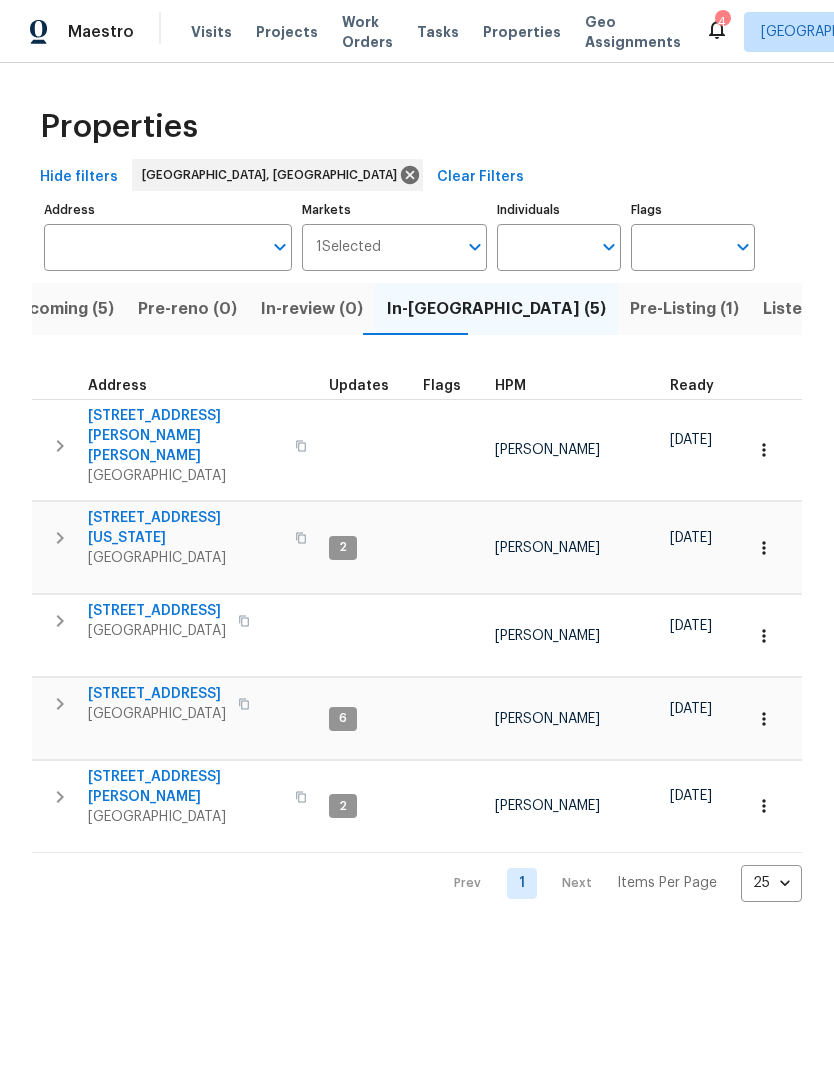 click 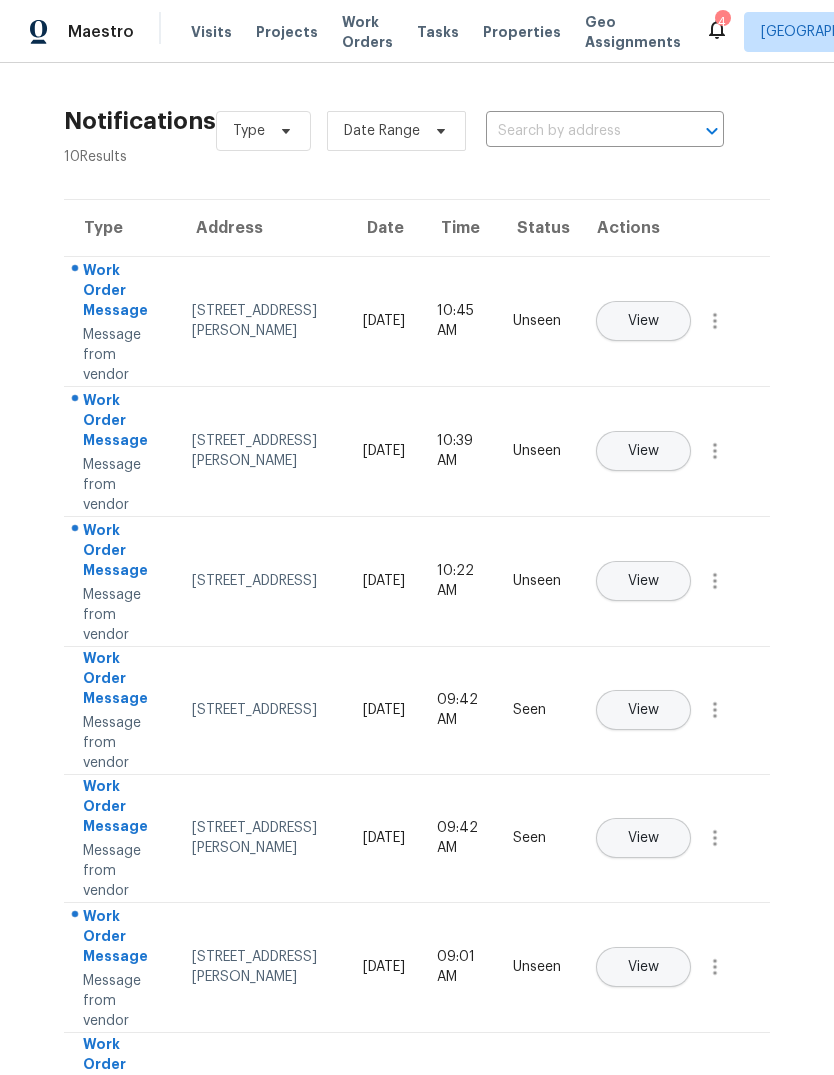 click on "View" at bounding box center [643, 321] 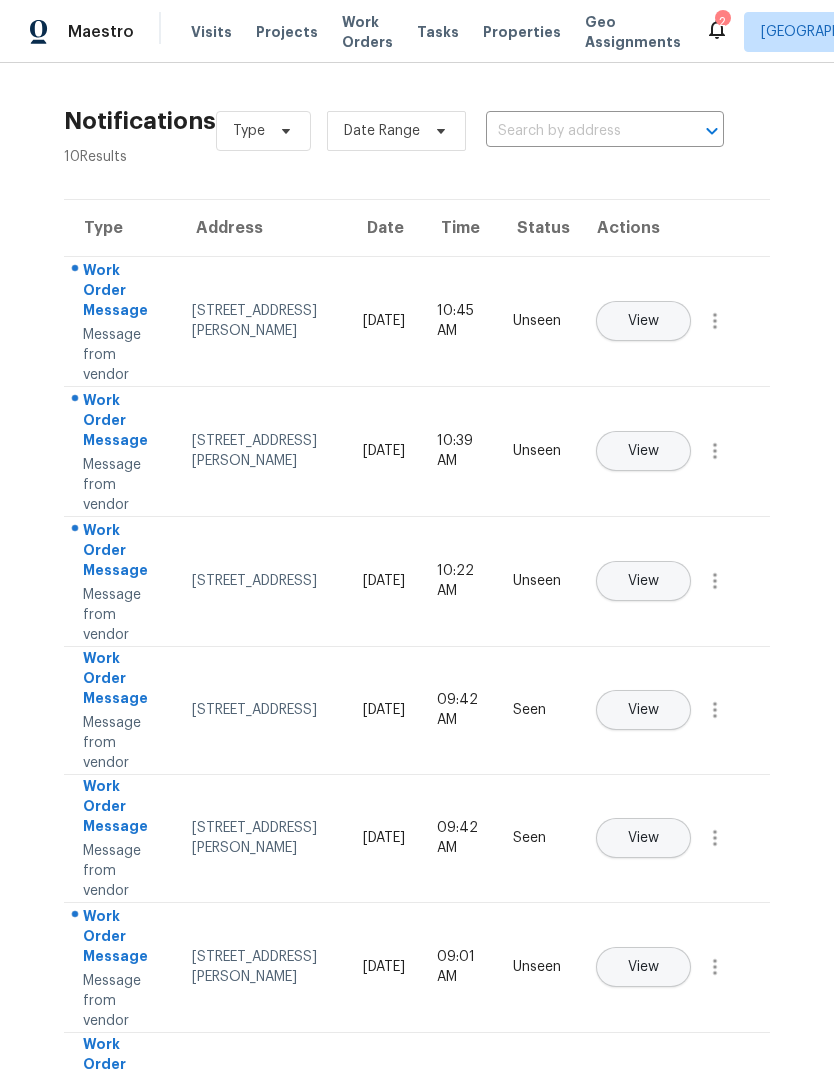 click on "View" at bounding box center (643, 581) 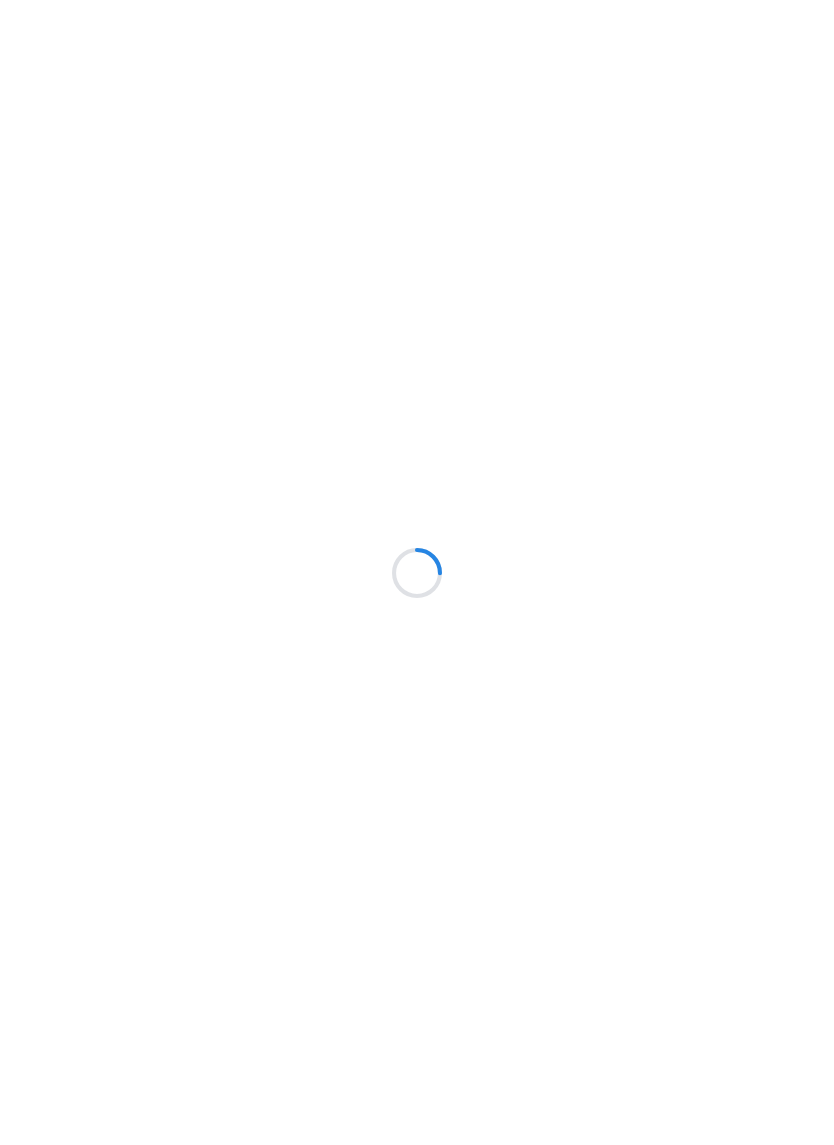 scroll, scrollTop: 0, scrollLeft: 0, axis: both 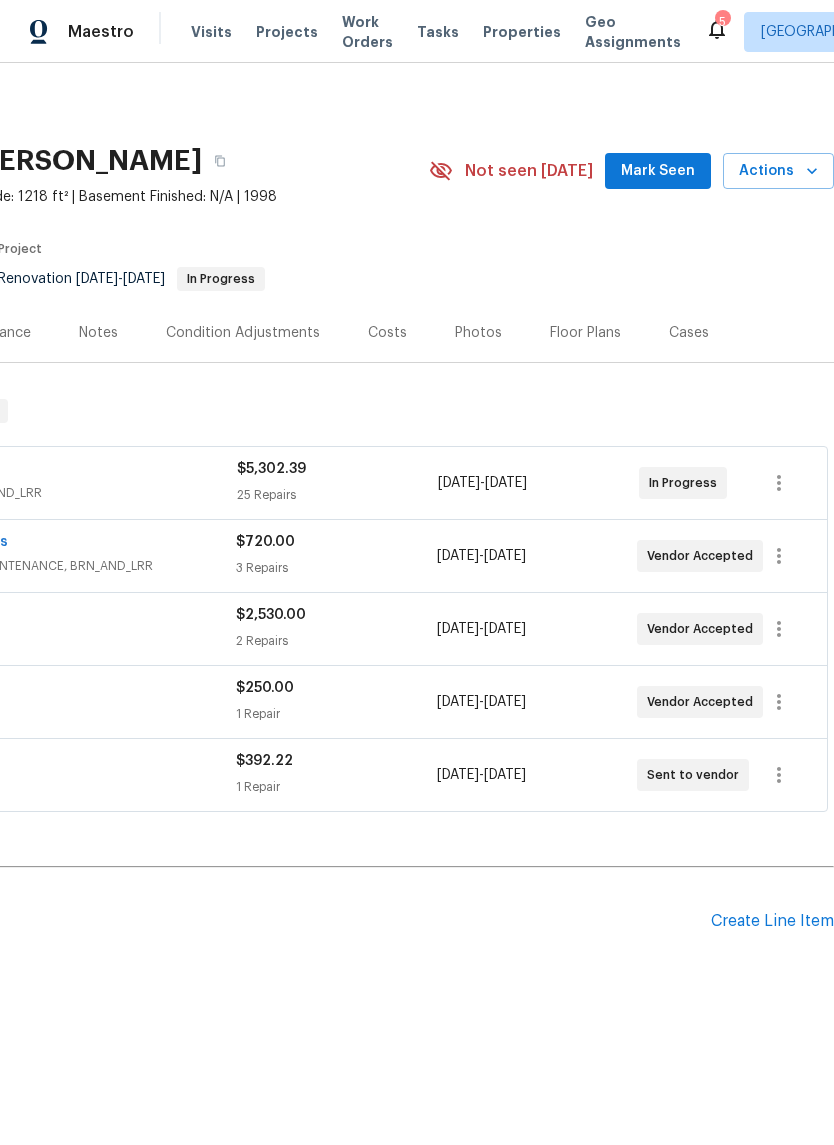 click on "Mark Seen" at bounding box center (658, 171) 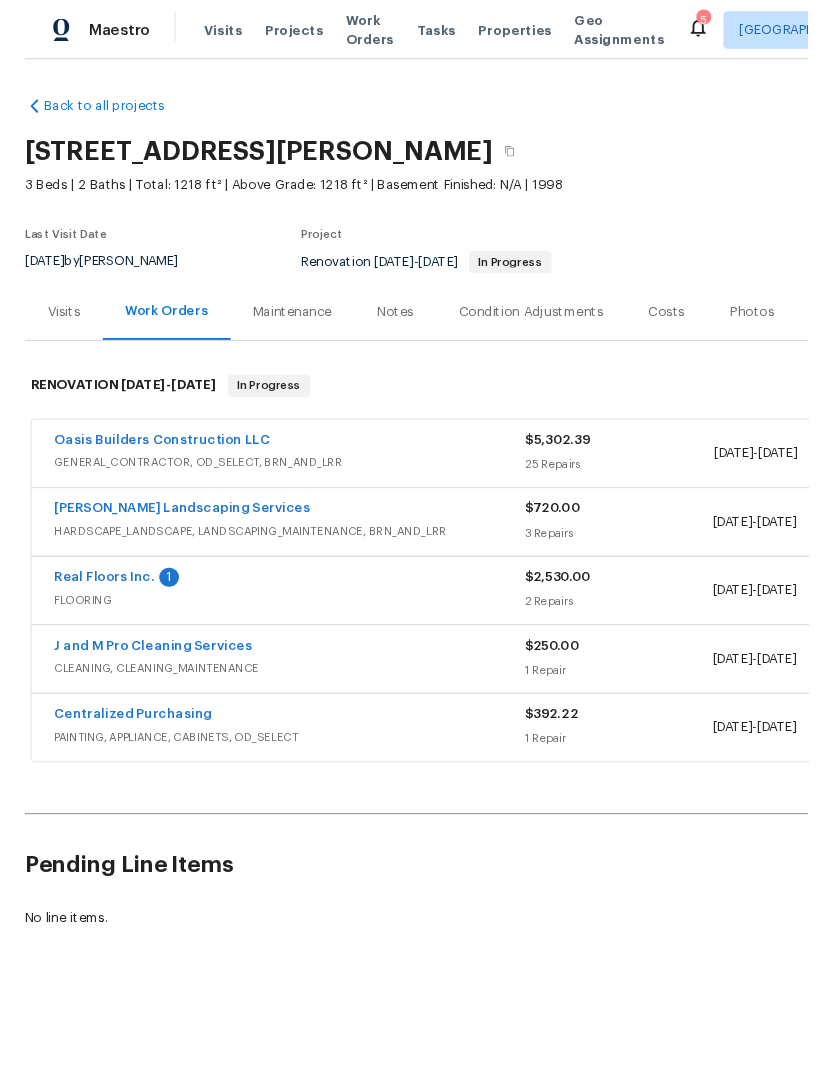 scroll, scrollTop: 0, scrollLeft: 0, axis: both 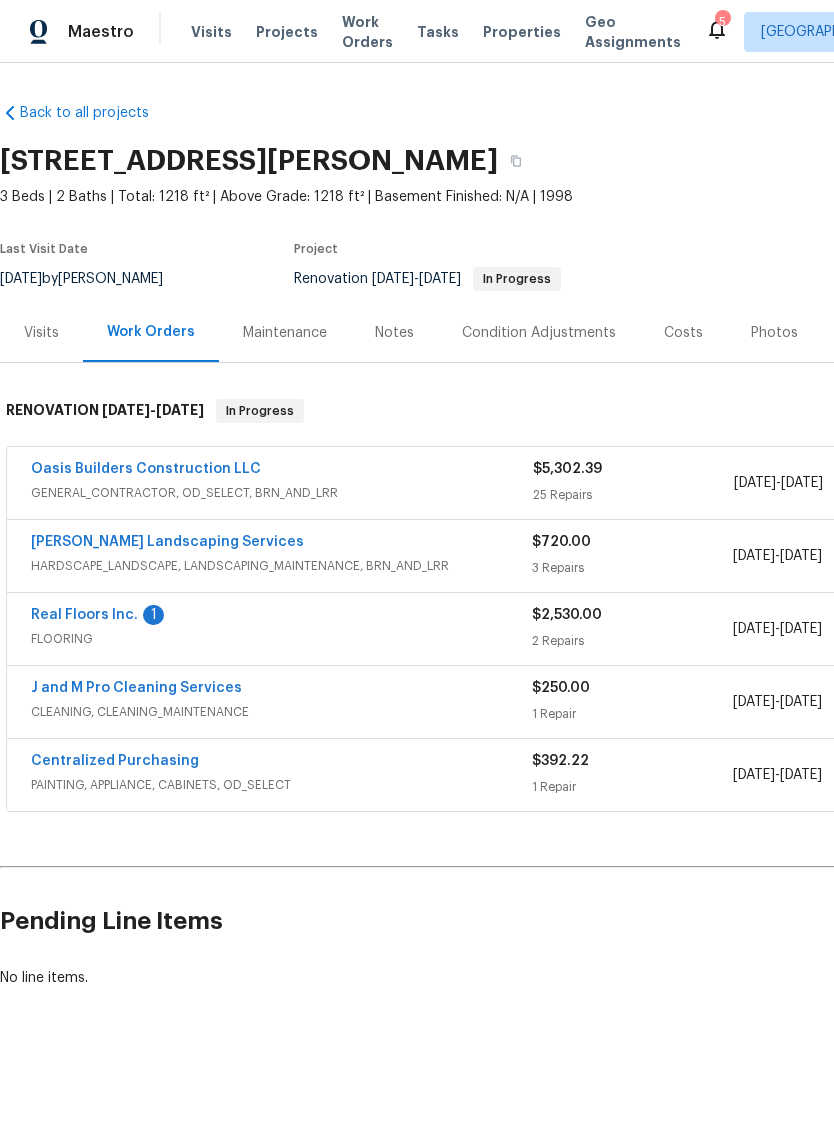 click on "Real Floors Inc." at bounding box center [84, 615] 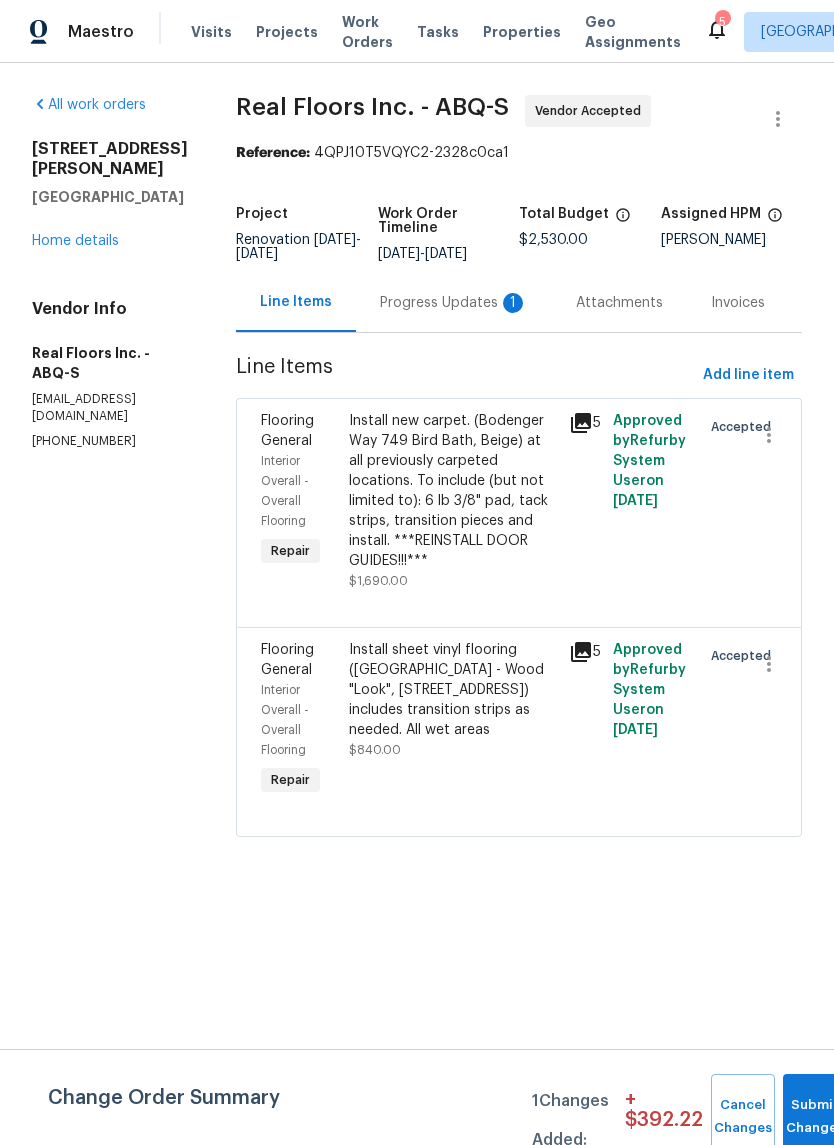 click on "Progress Updates 1" at bounding box center [454, 303] 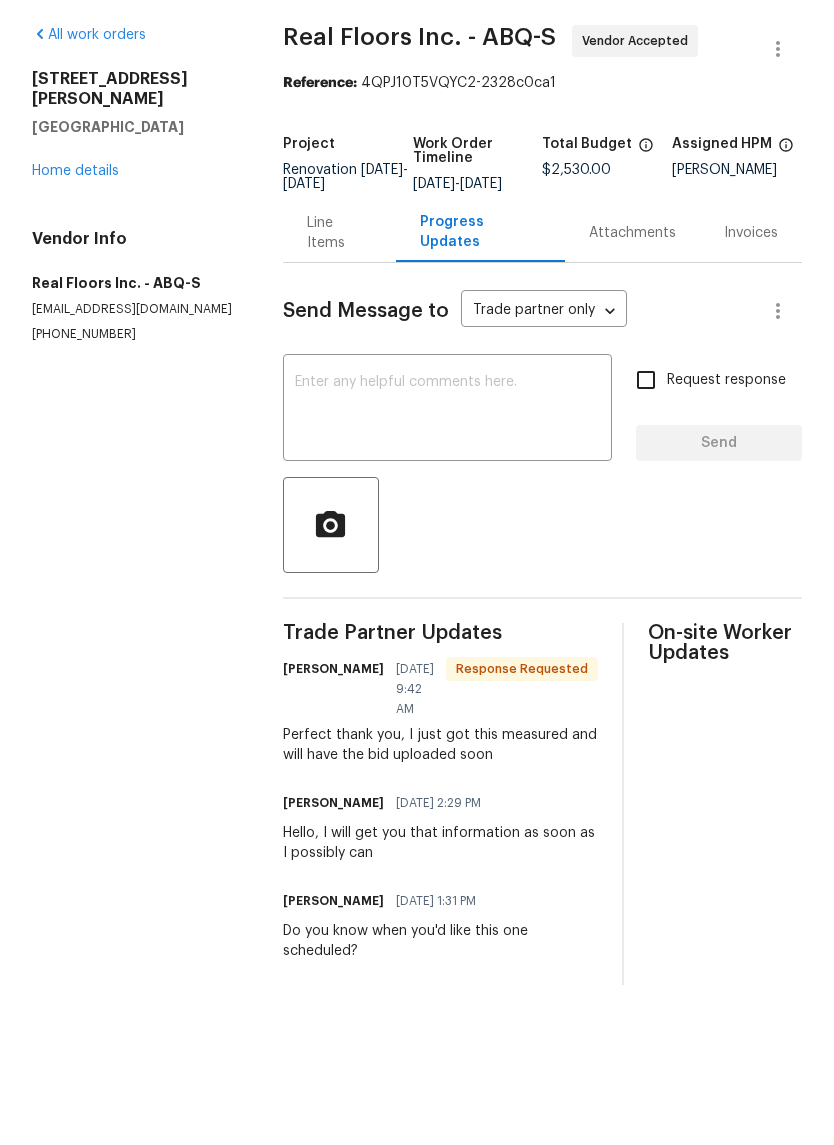 click on "Line Items" at bounding box center (339, 303) 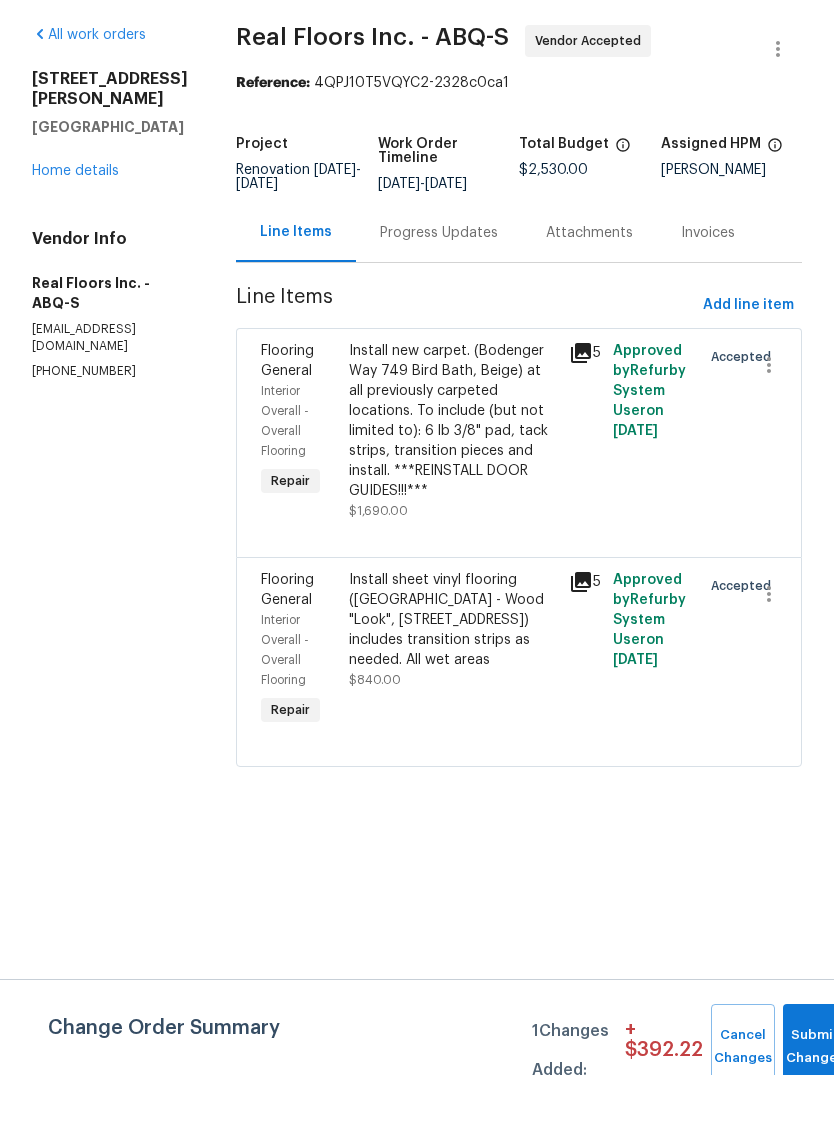 click on "Home details" at bounding box center (75, 241) 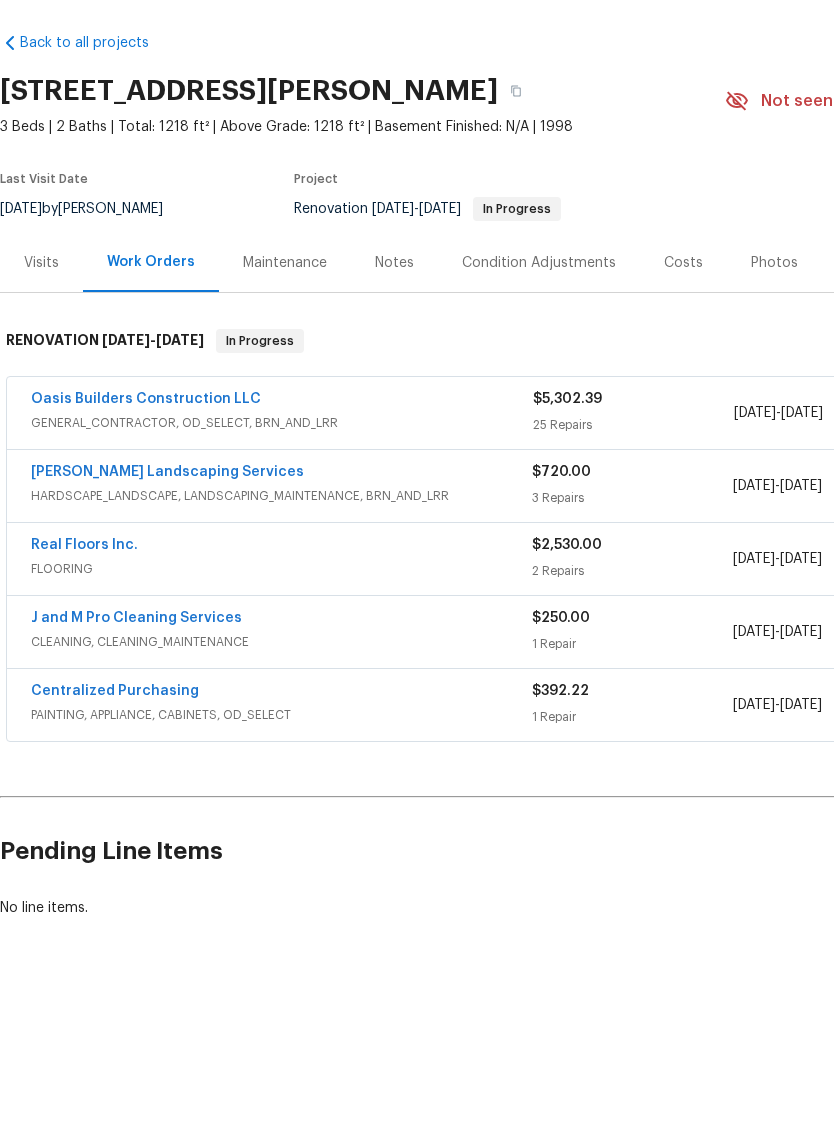click on "Oasis Builders Construction LLC" at bounding box center [146, 469] 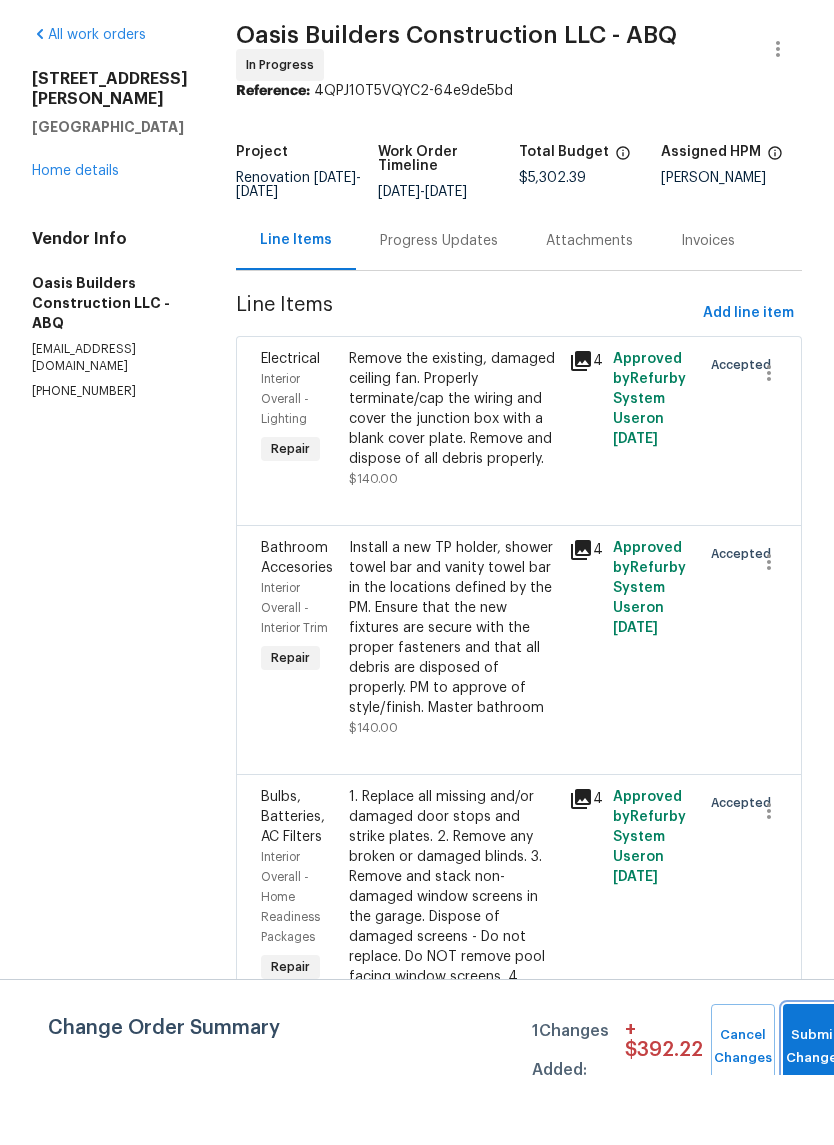 click on "Submit Changes" at bounding box center (815, 1117) 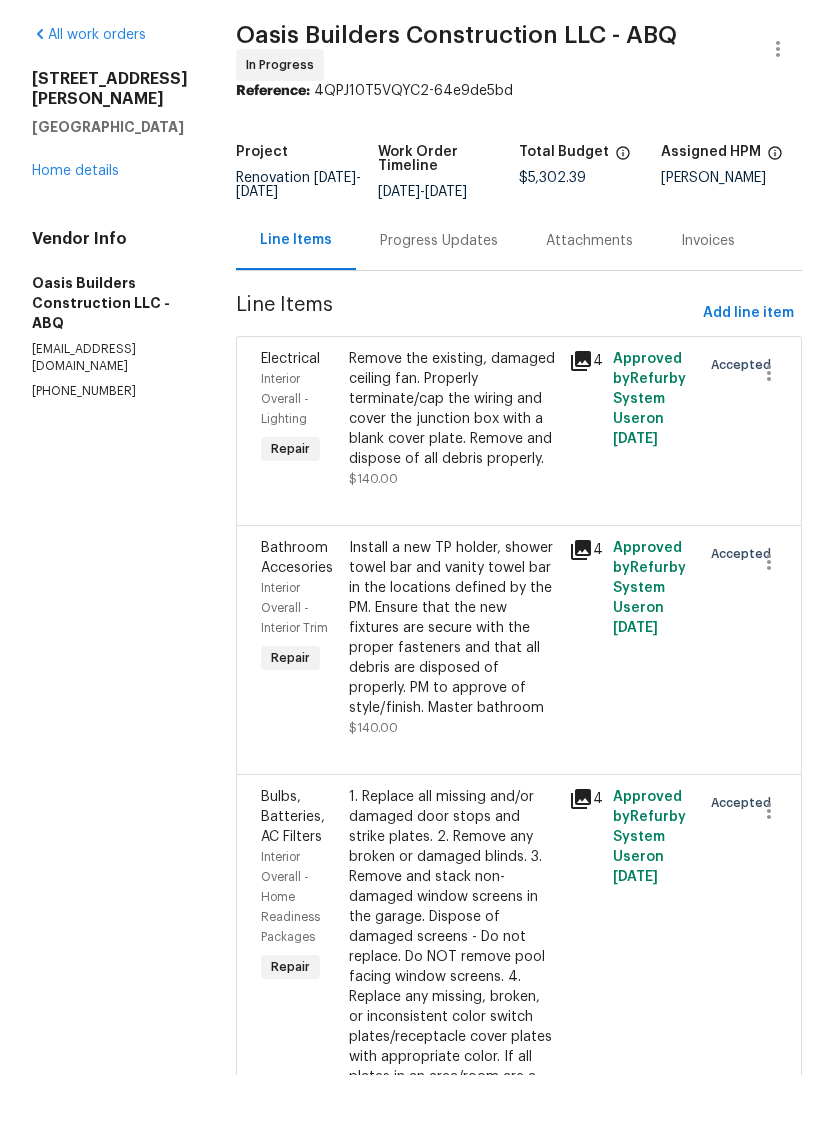 click on "Progress Updates" at bounding box center [439, 311] 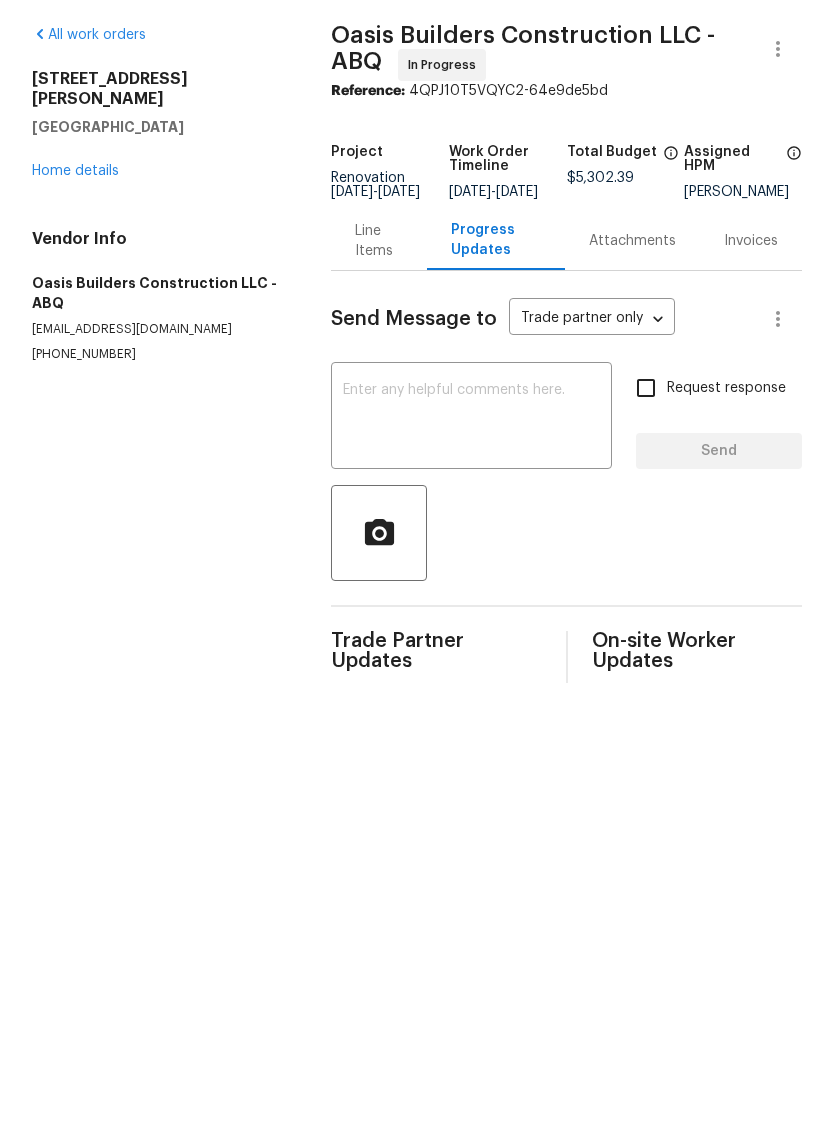 click at bounding box center [471, 488] 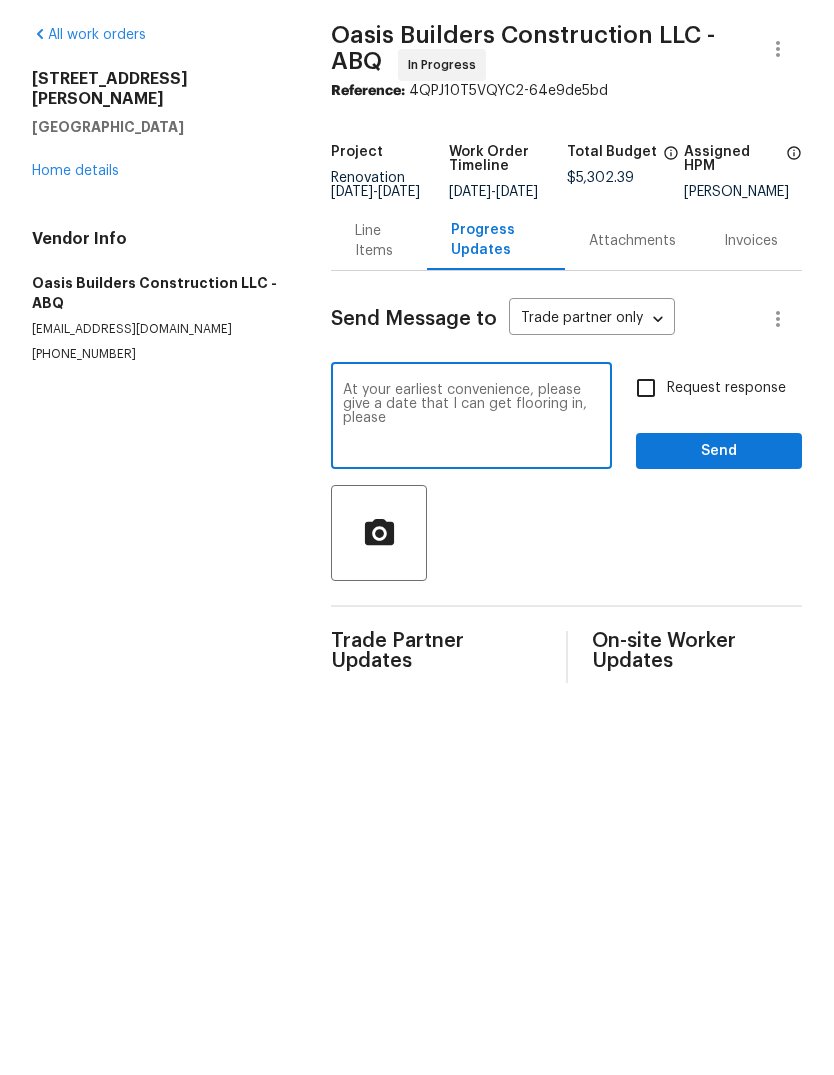 type on "At your earliest convenience, please give a date that I can get flooring in, please" 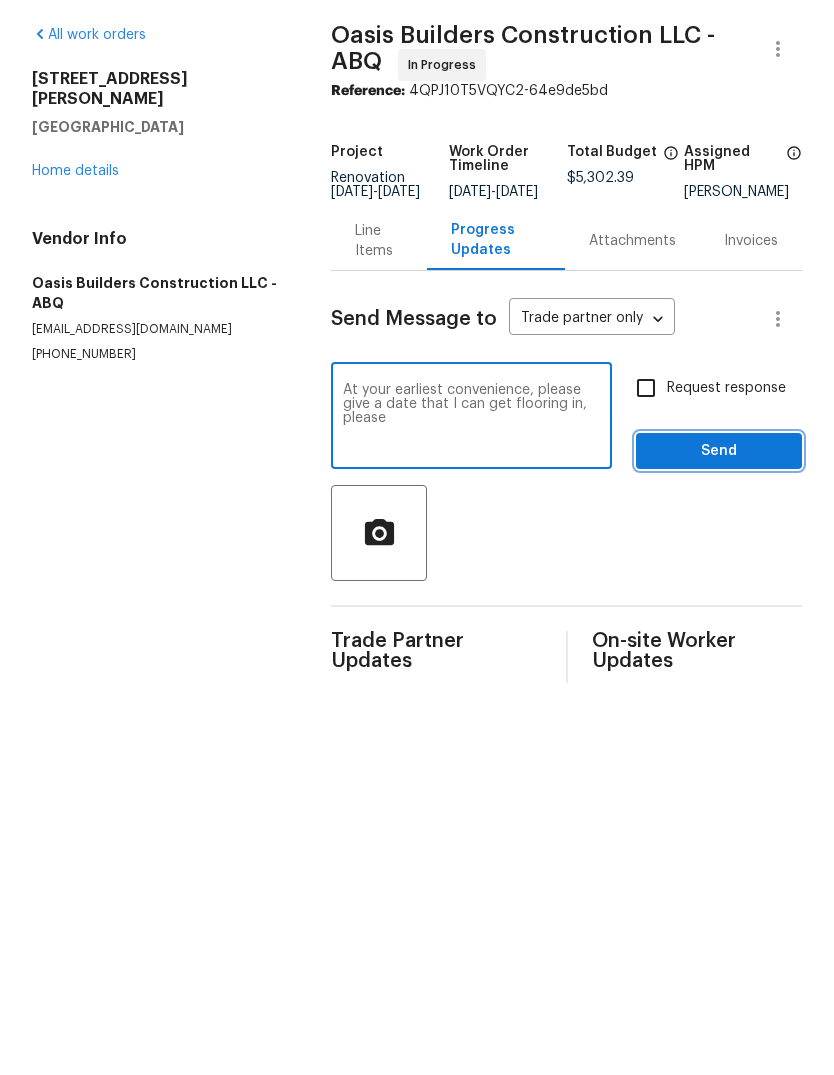 click on "Send" at bounding box center [719, 521] 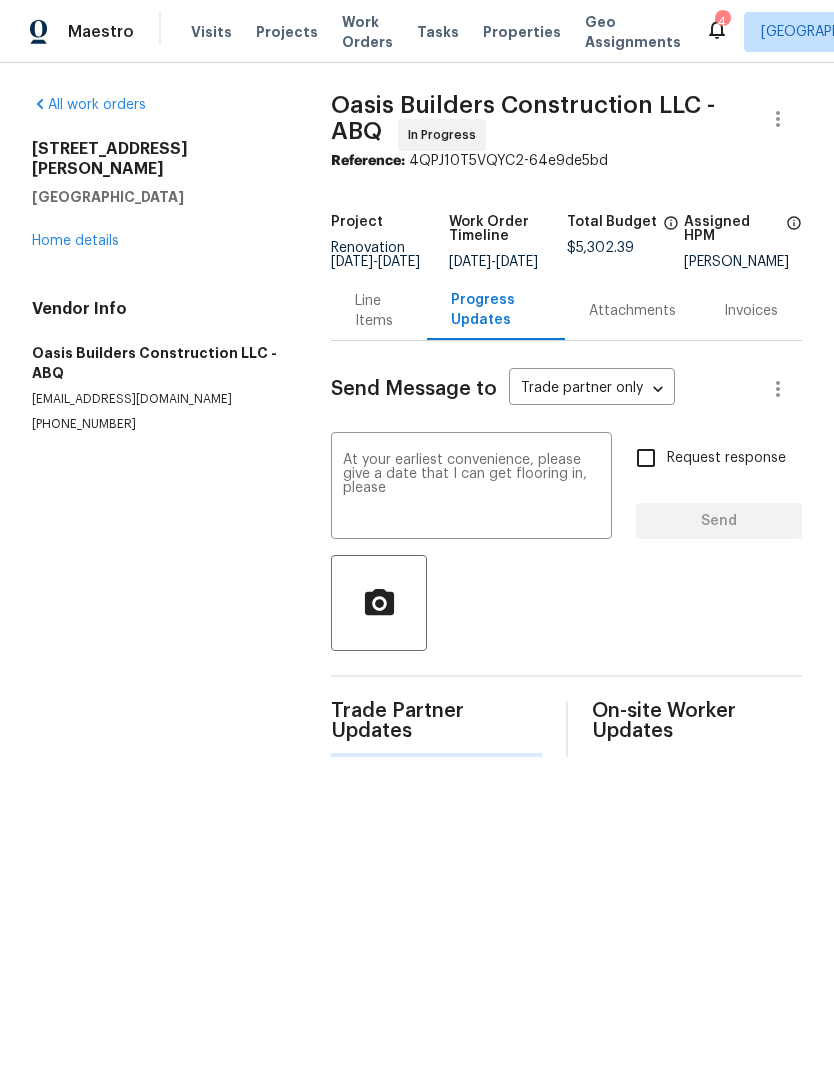 type 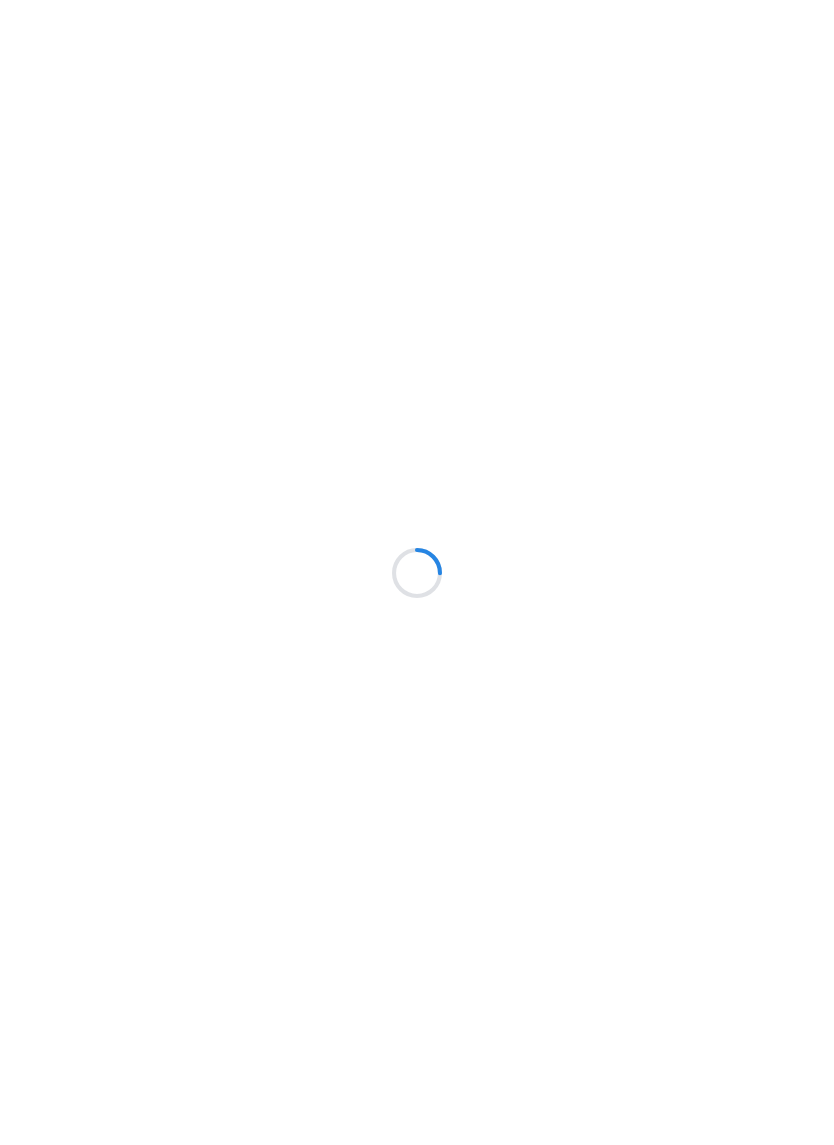 scroll, scrollTop: 0, scrollLeft: 0, axis: both 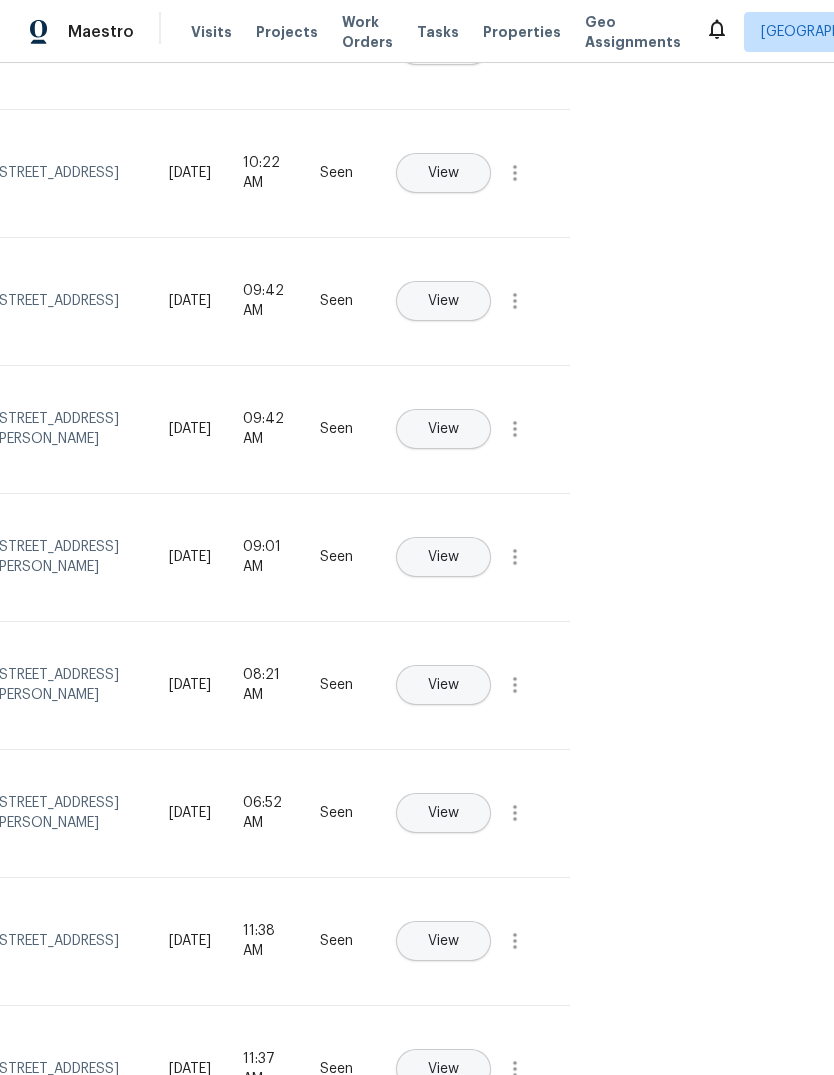 click on "Properties" at bounding box center [522, 32] 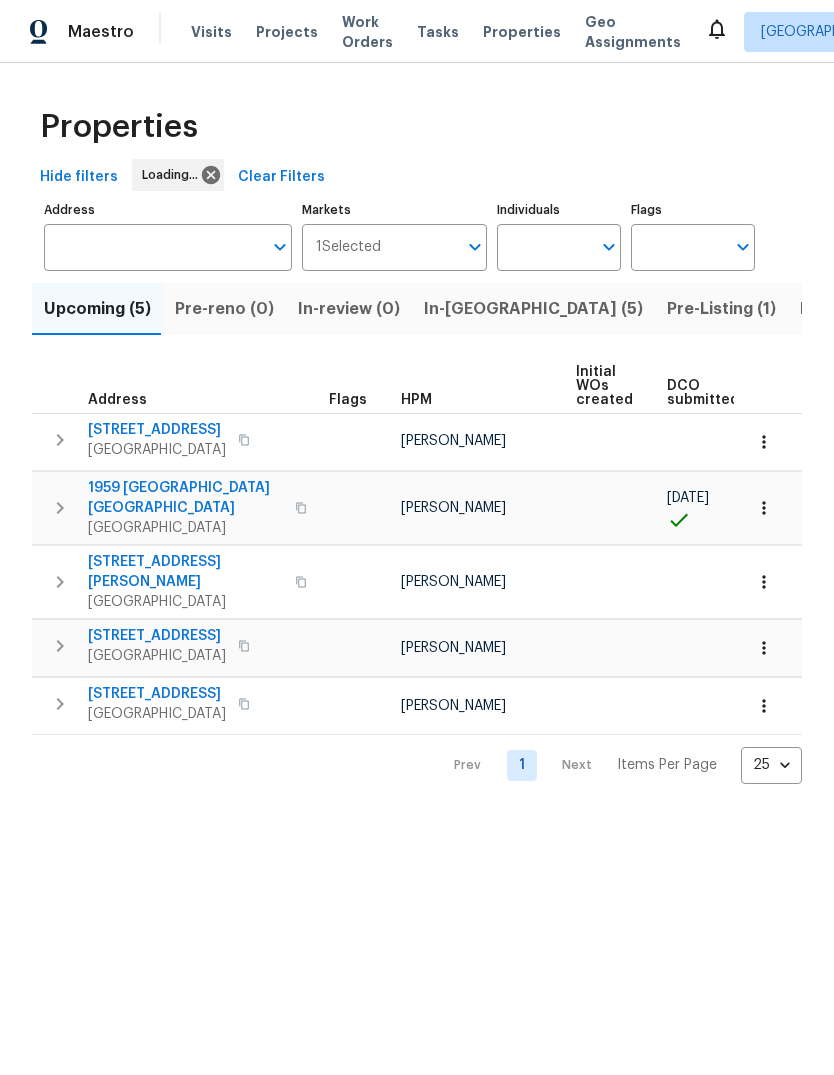 click on "In-reno (5)" at bounding box center (533, 309) 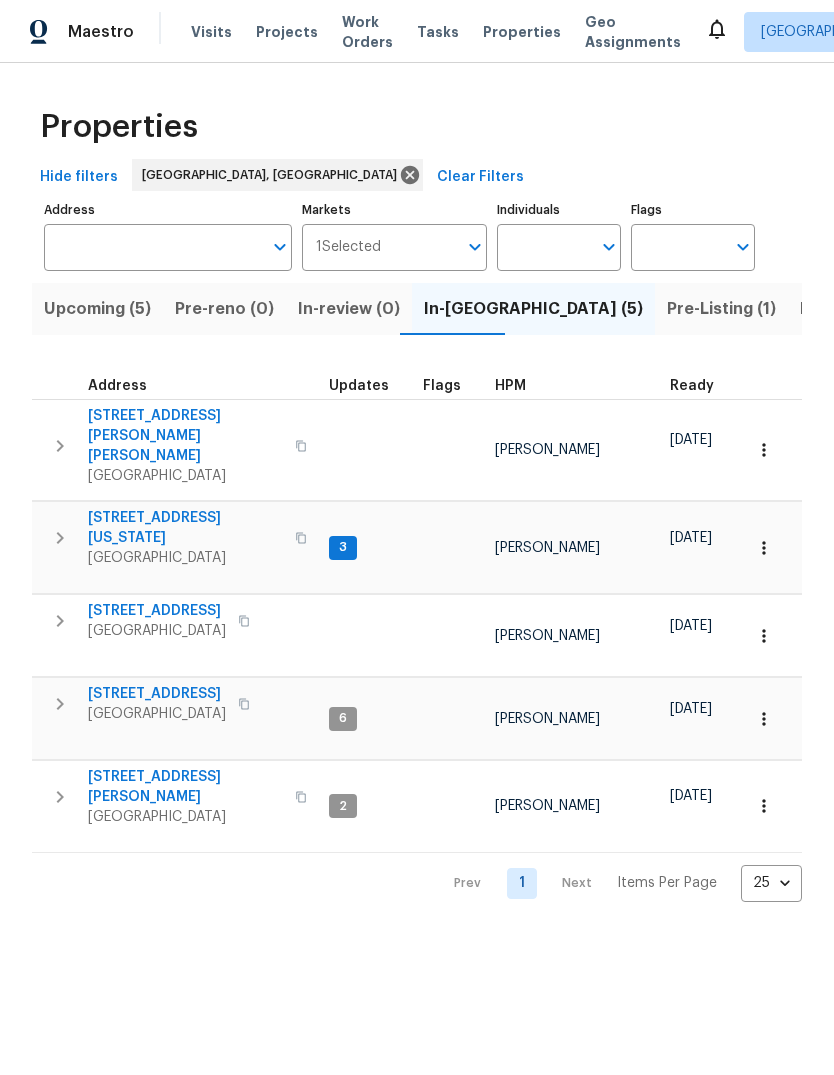 click 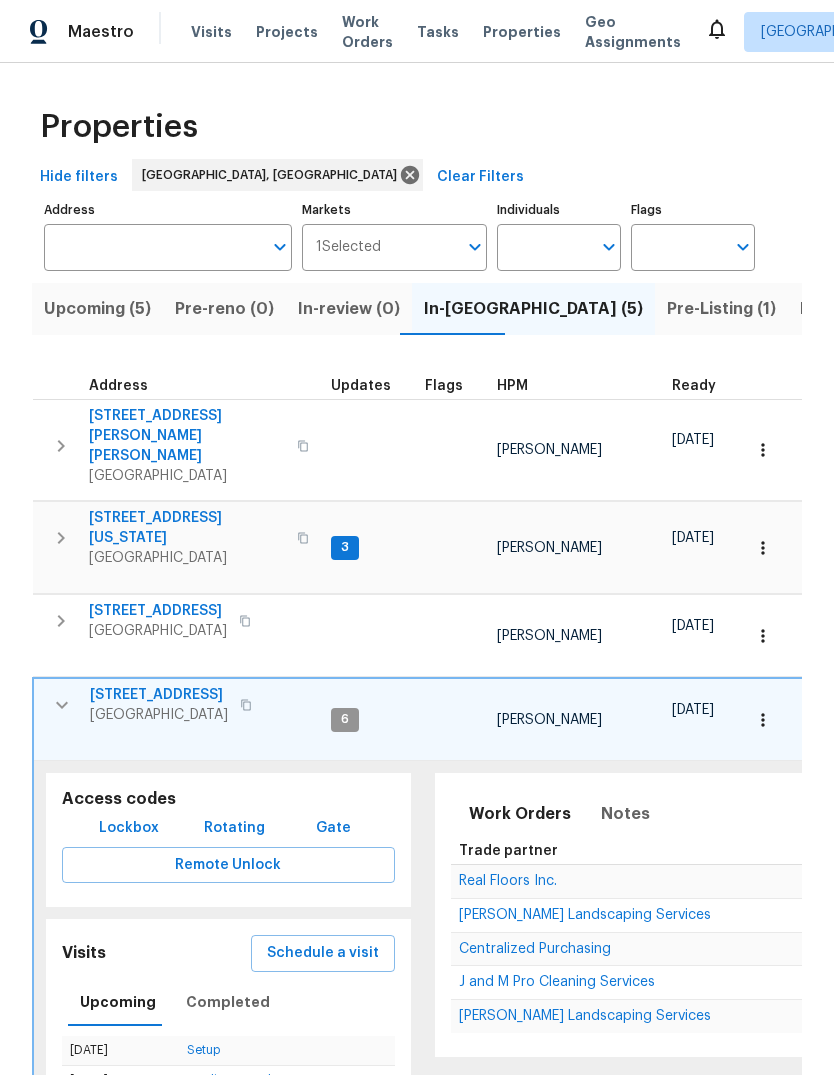 click on "Schedule a visit" at bounding box center [323, 953] 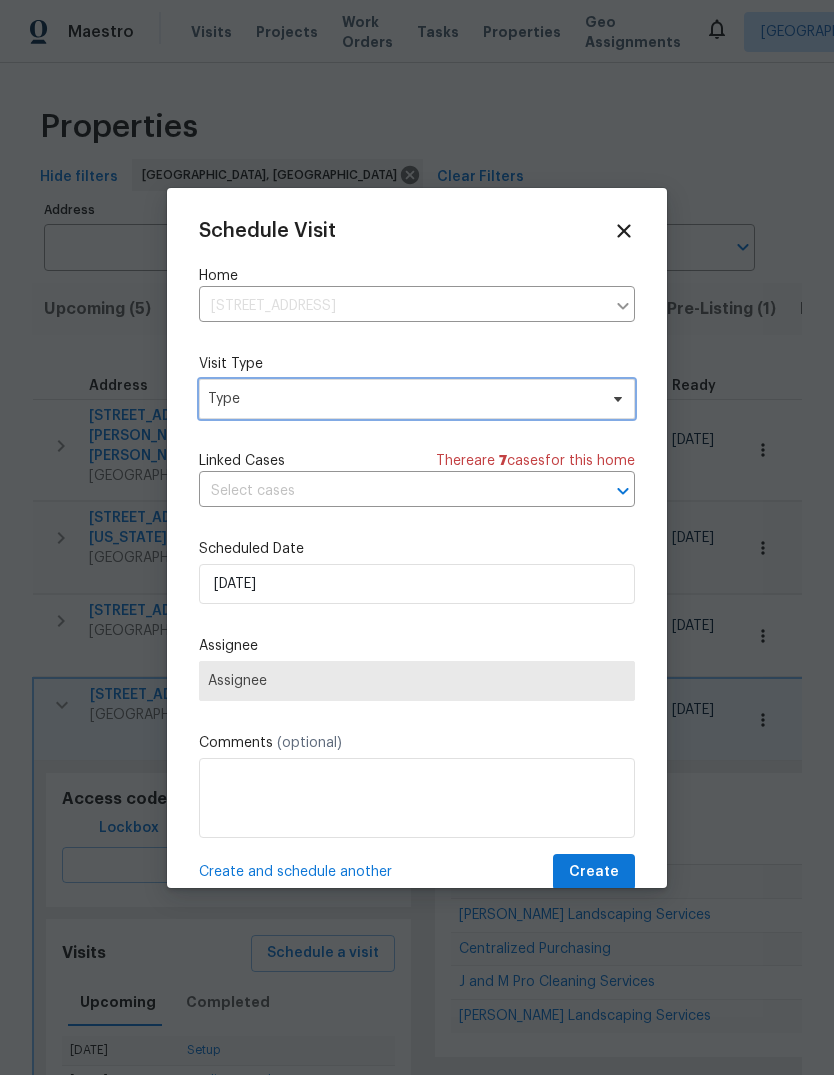 click on "Type" at bounding box center (402, 399) 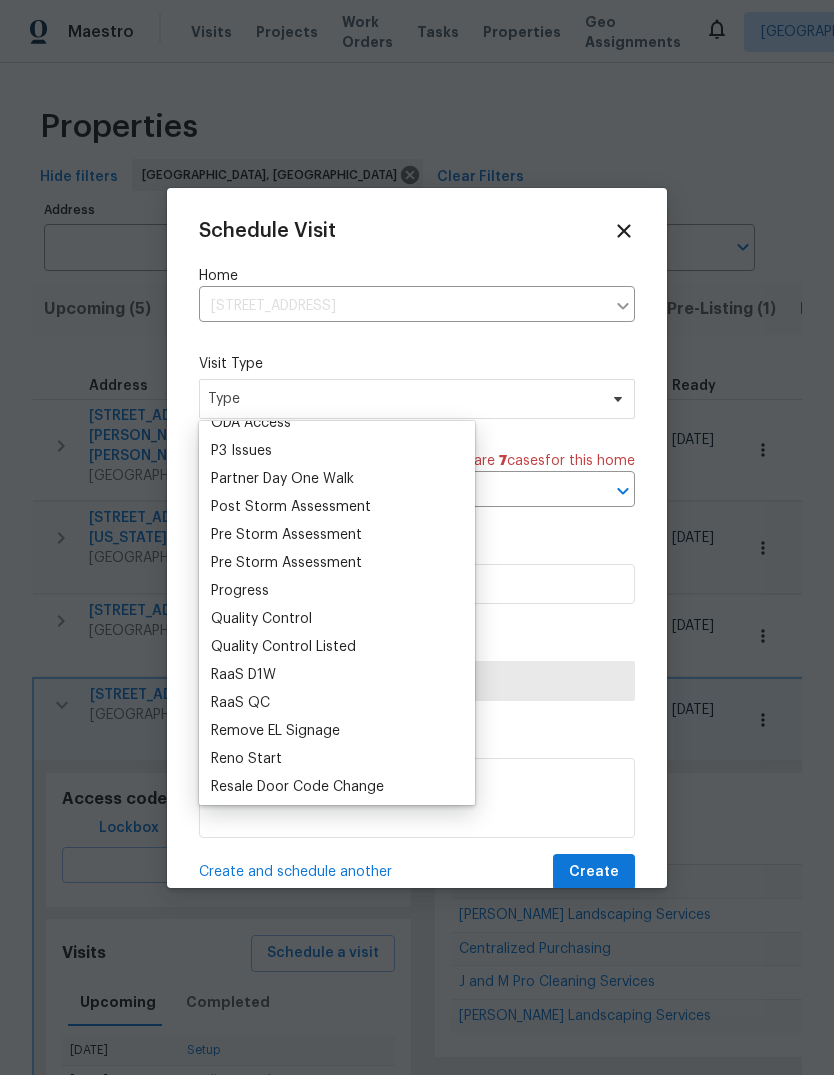 scroll, scrollTop: 1211, scrollLeft: 0, axis: vertical 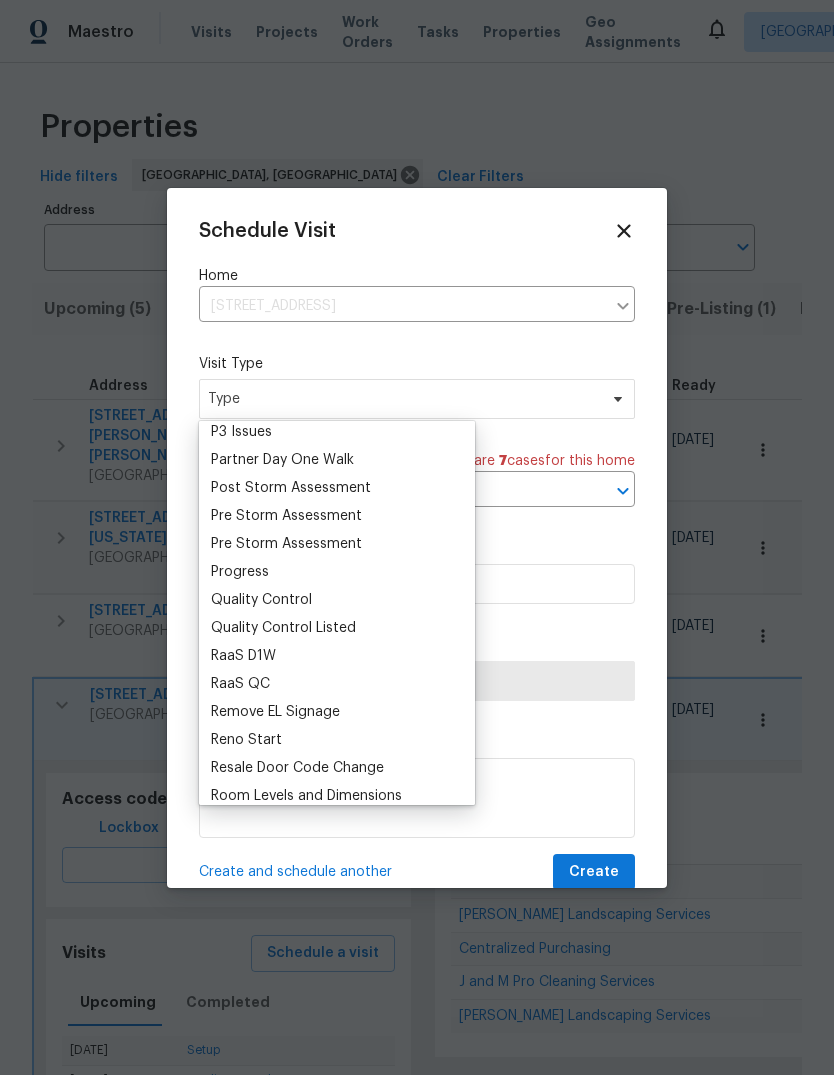 click on "Progress" at bounding box center (240, 572) 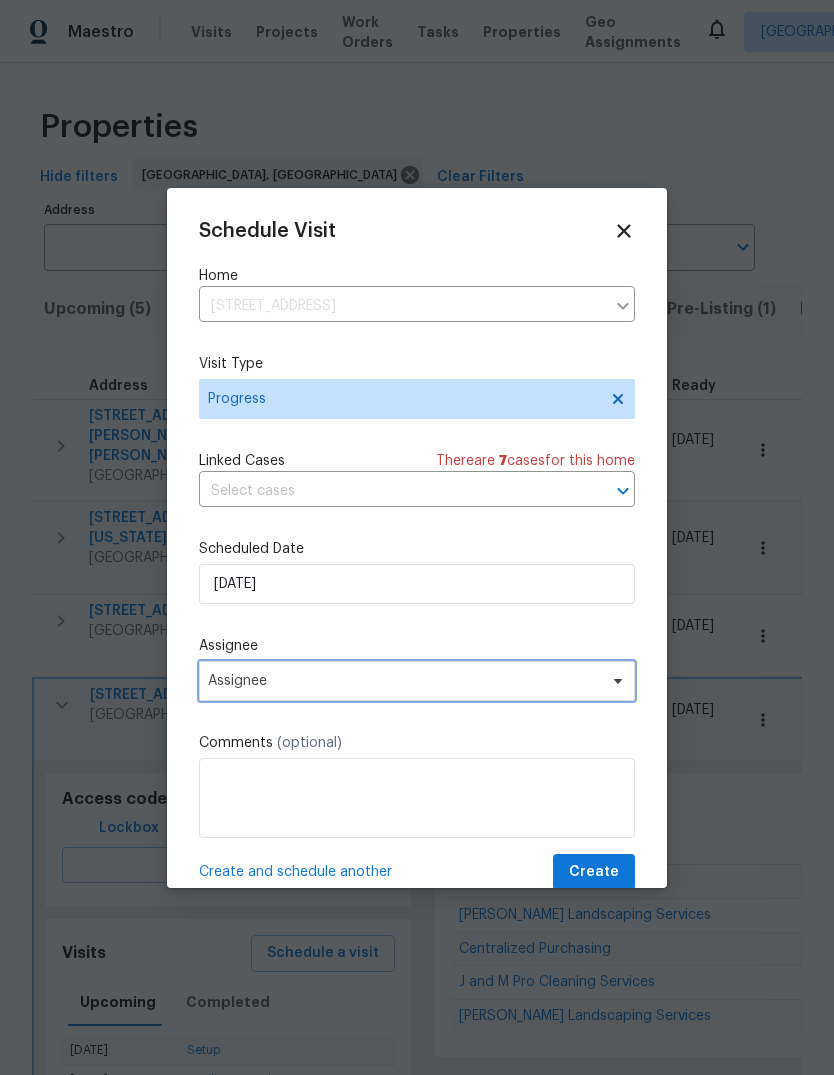 click on "Assignee" at bounding box center (404, 681) 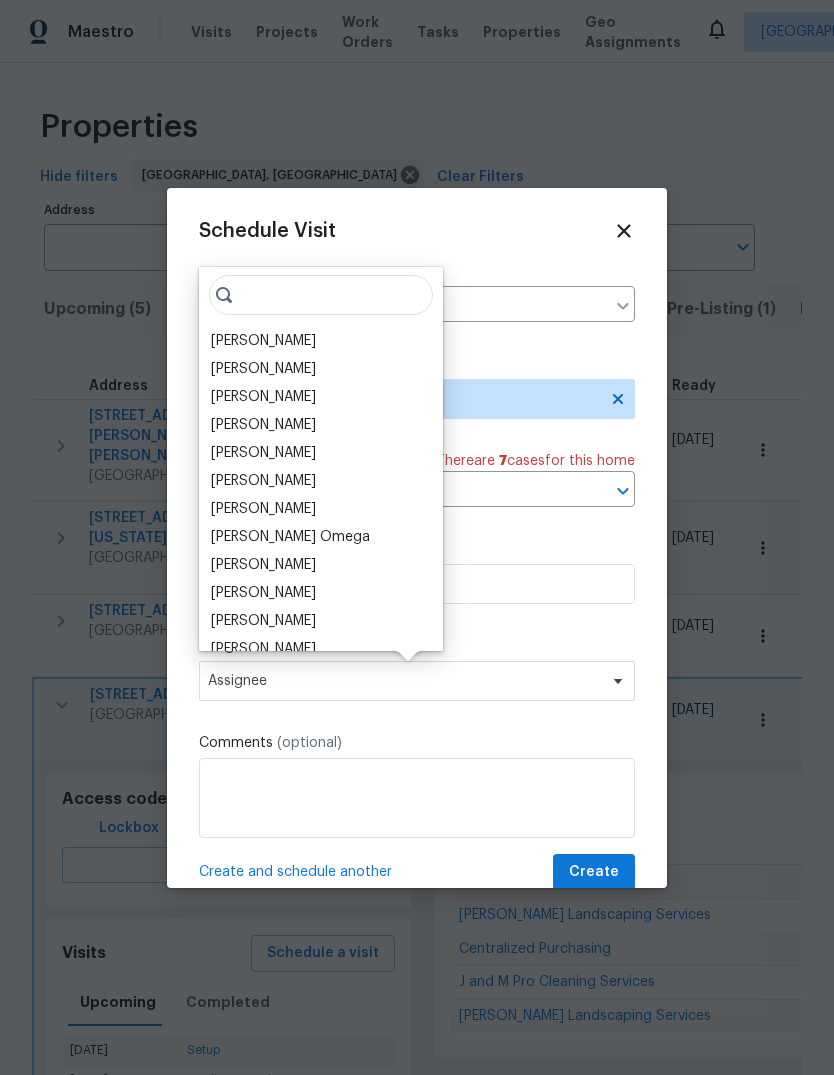 click on "[PERSON_NAME]" at bounding box center (263, 341) 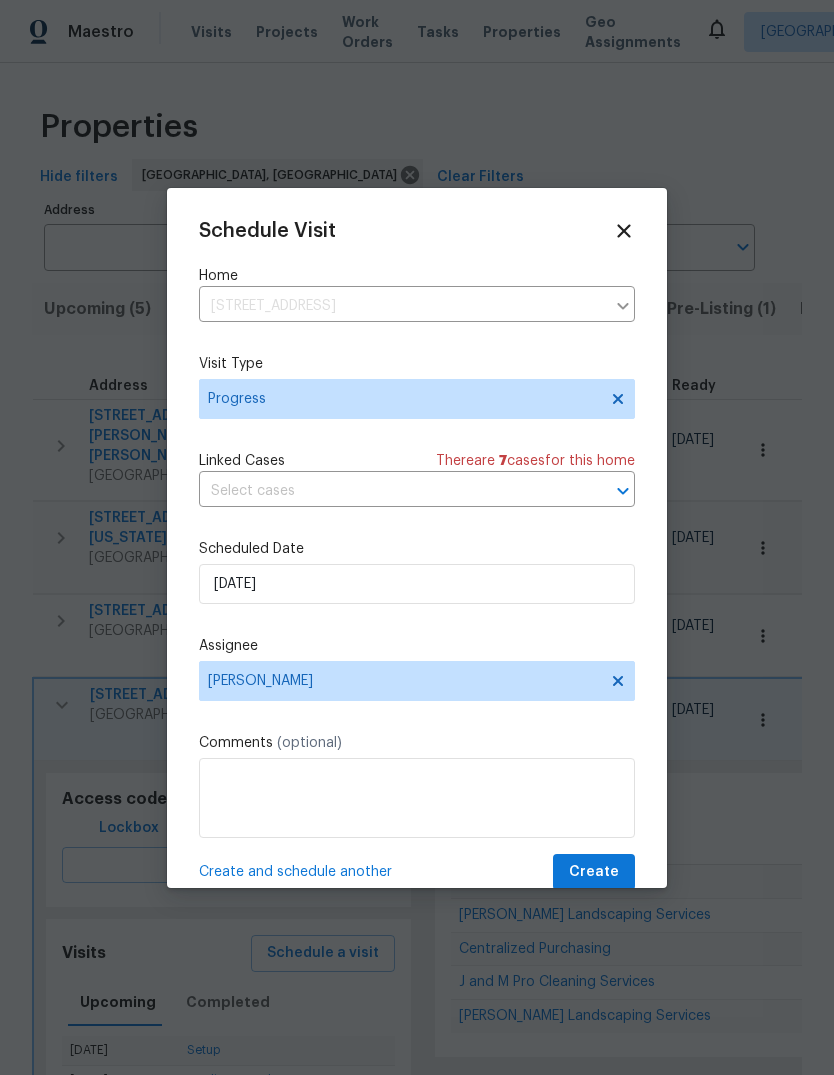 click on "Create" at bounding box center (594, 872) 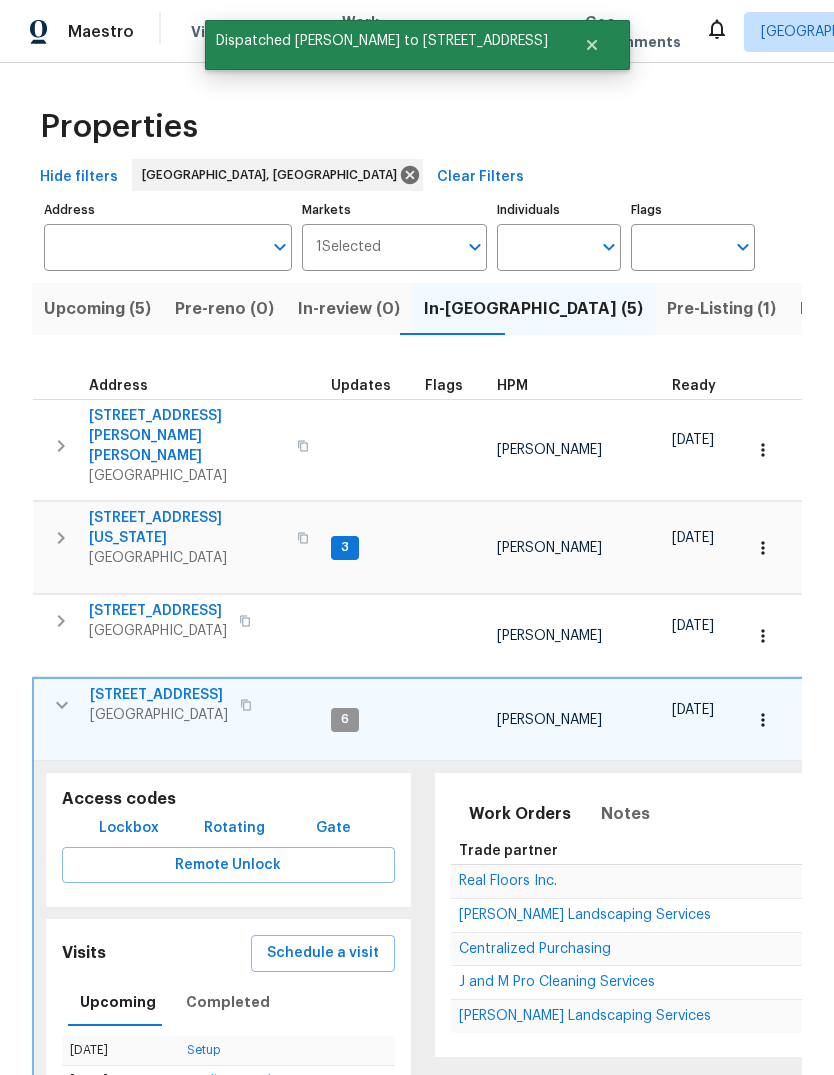 click 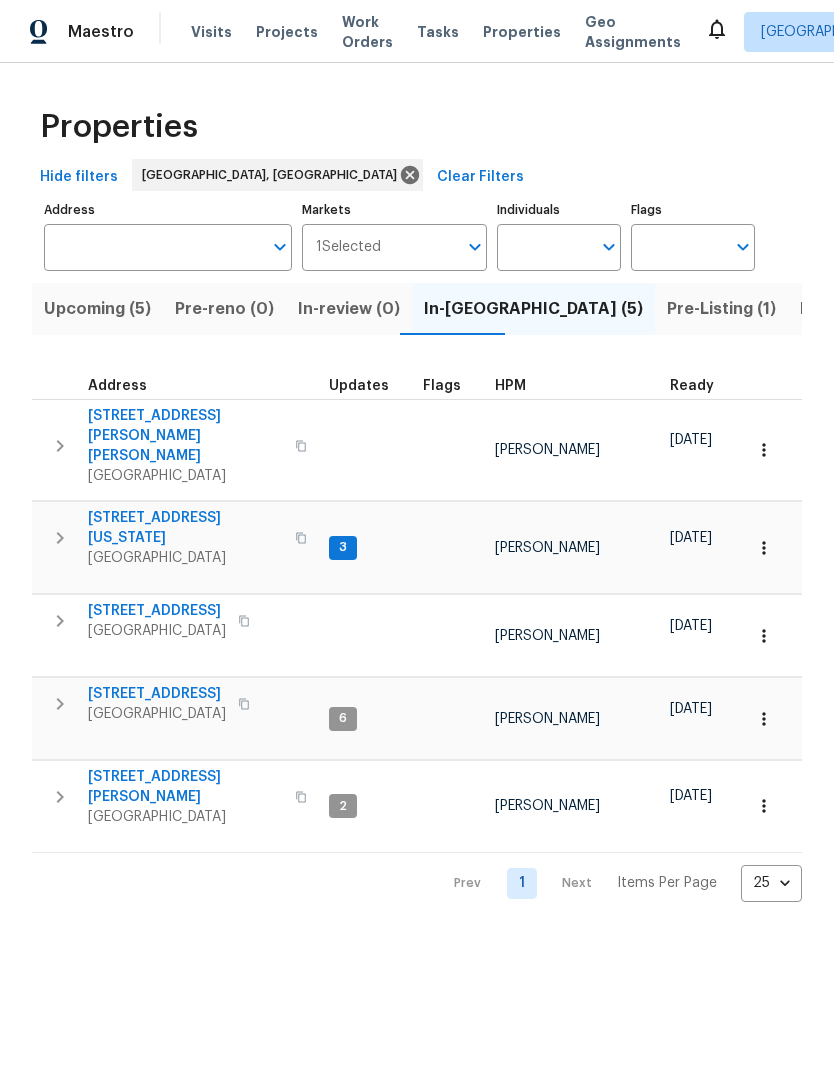 click on "Visits" at bounding box center [211, 32] 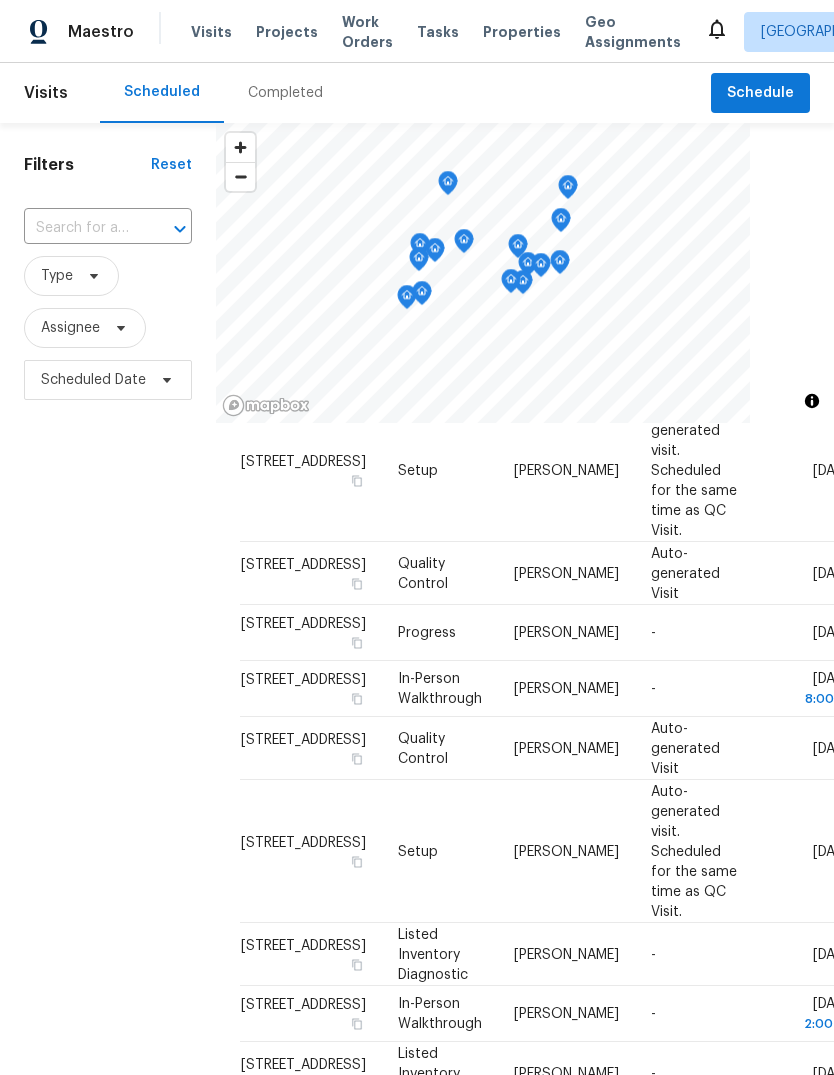 scroll, scrollTop: 385, scrollLeft: 0, axis: vertical 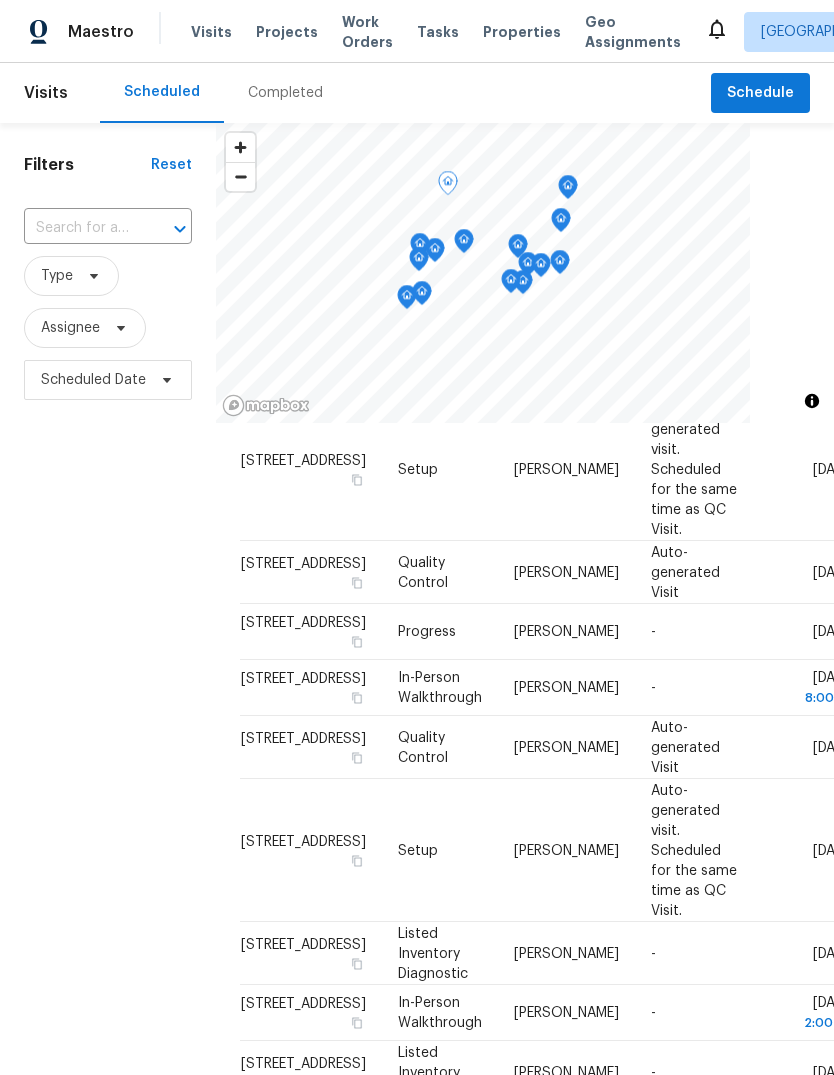 click 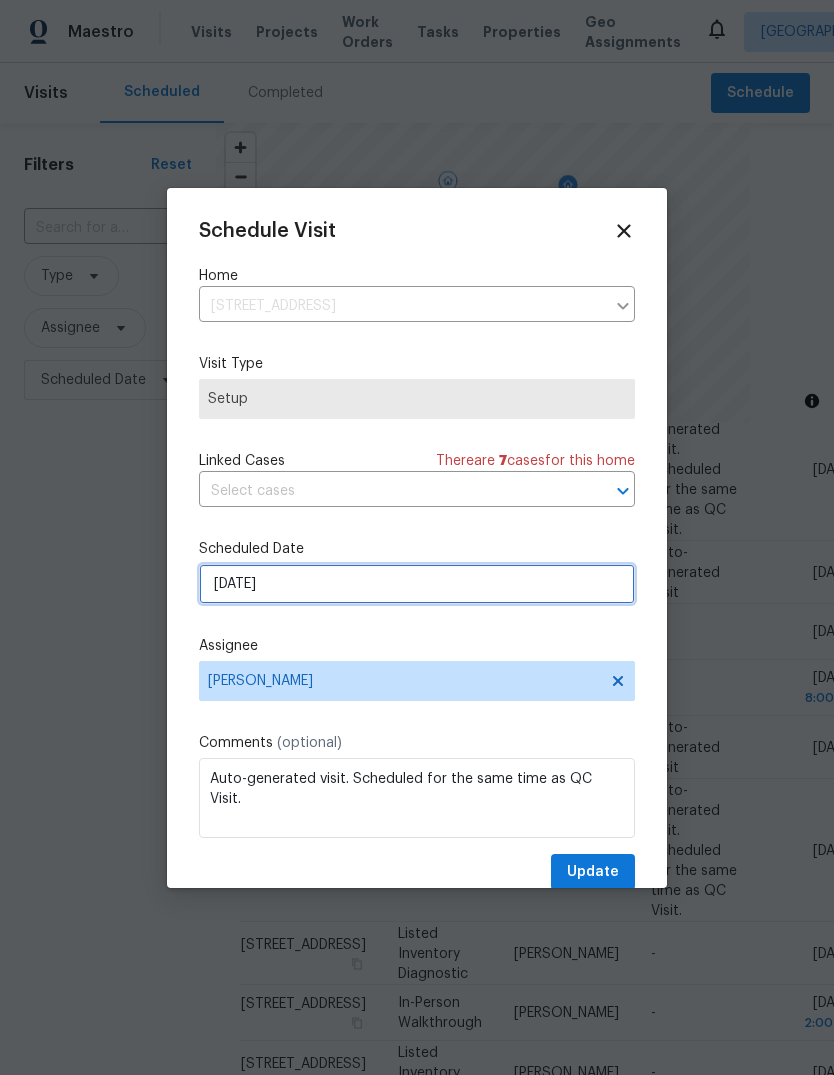 click on "7/14/2025" at bounding box center (417, 584) 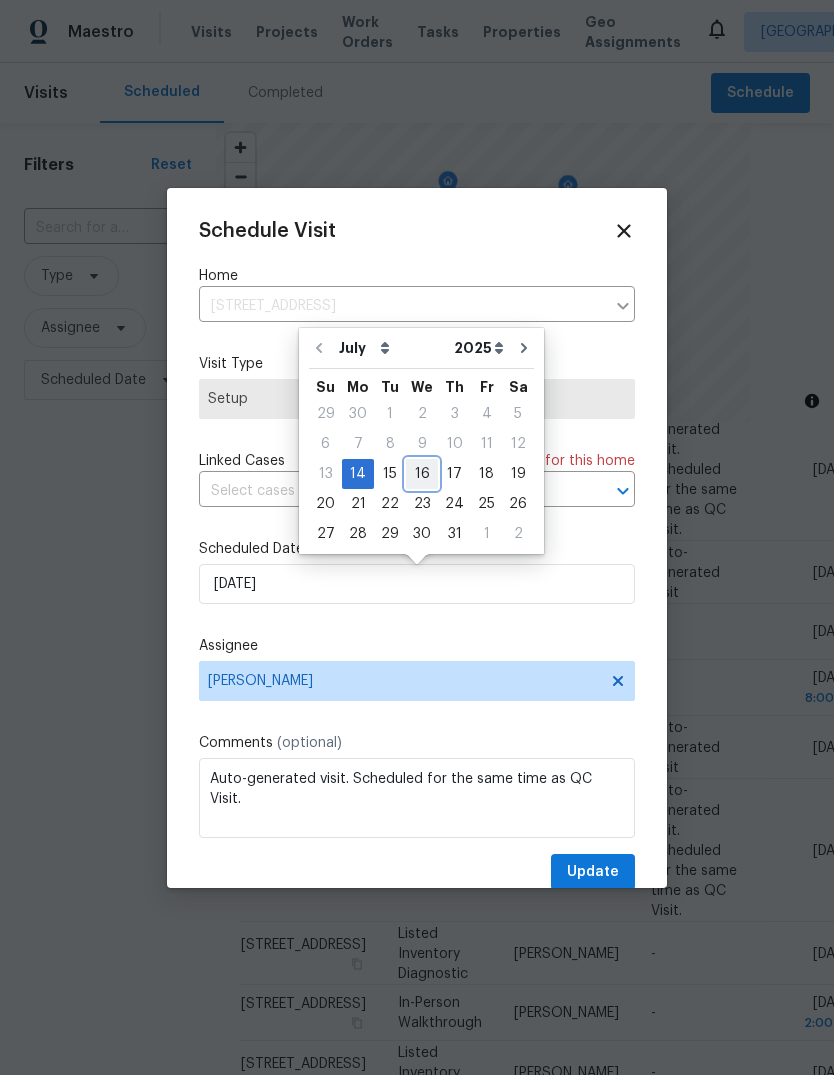 click on "16" at bounding box center [422, 474] 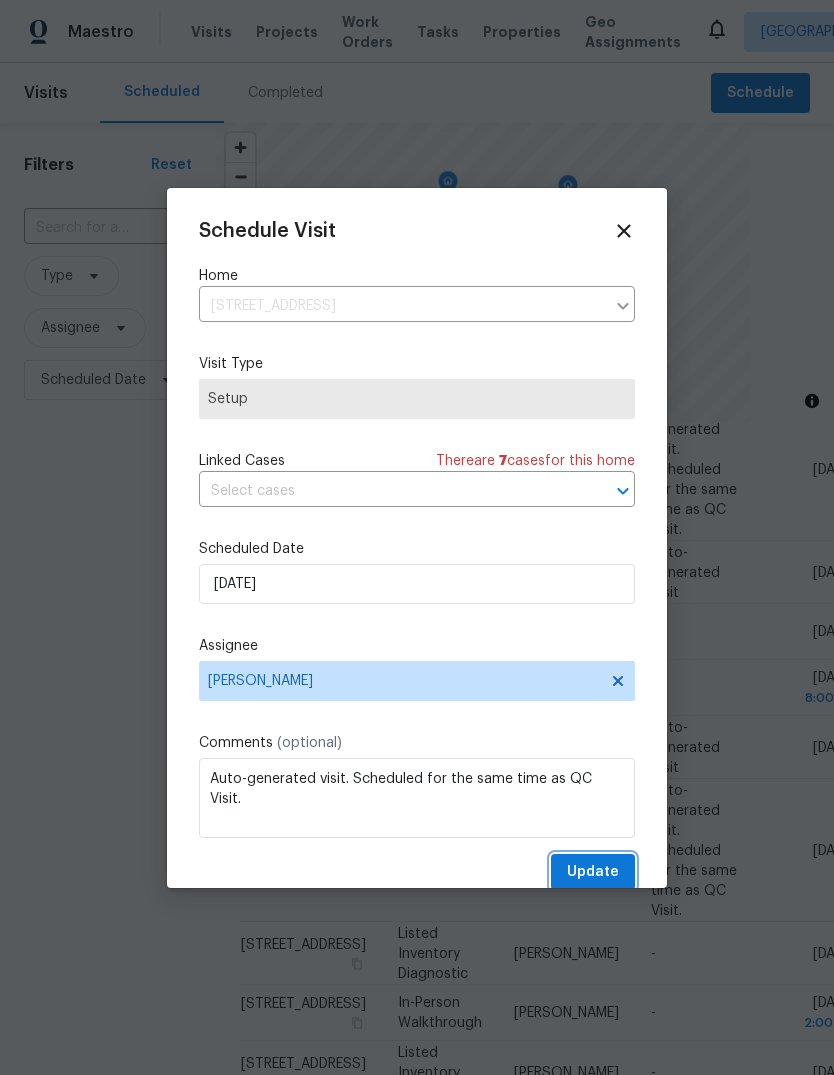 click on "Update" at bounding box center (593, 872) 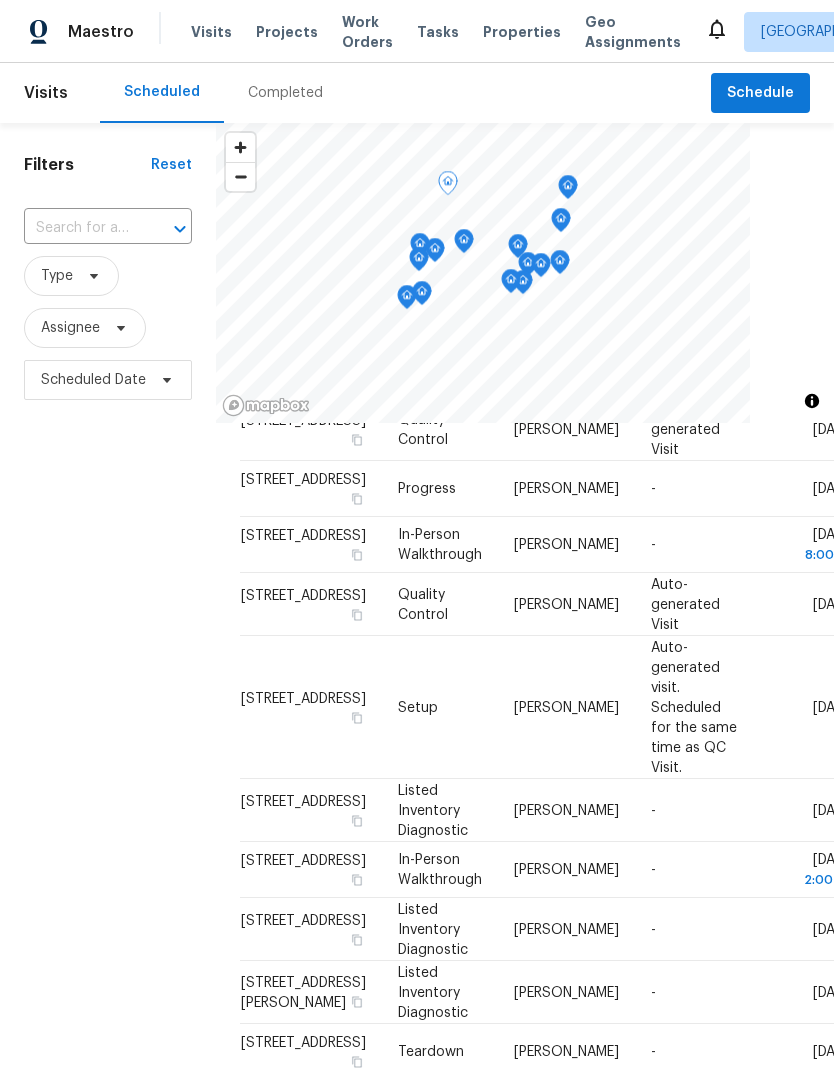 click 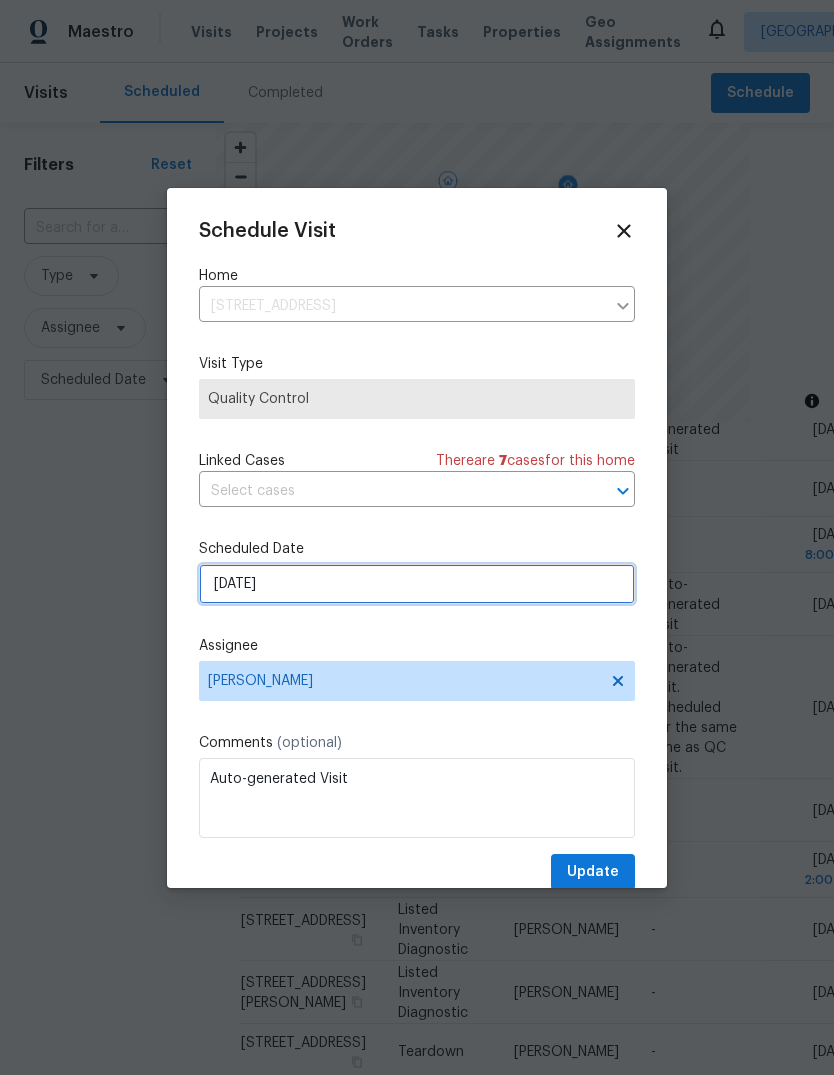 click on "7/14/2025" at bounding box center [417, 584] 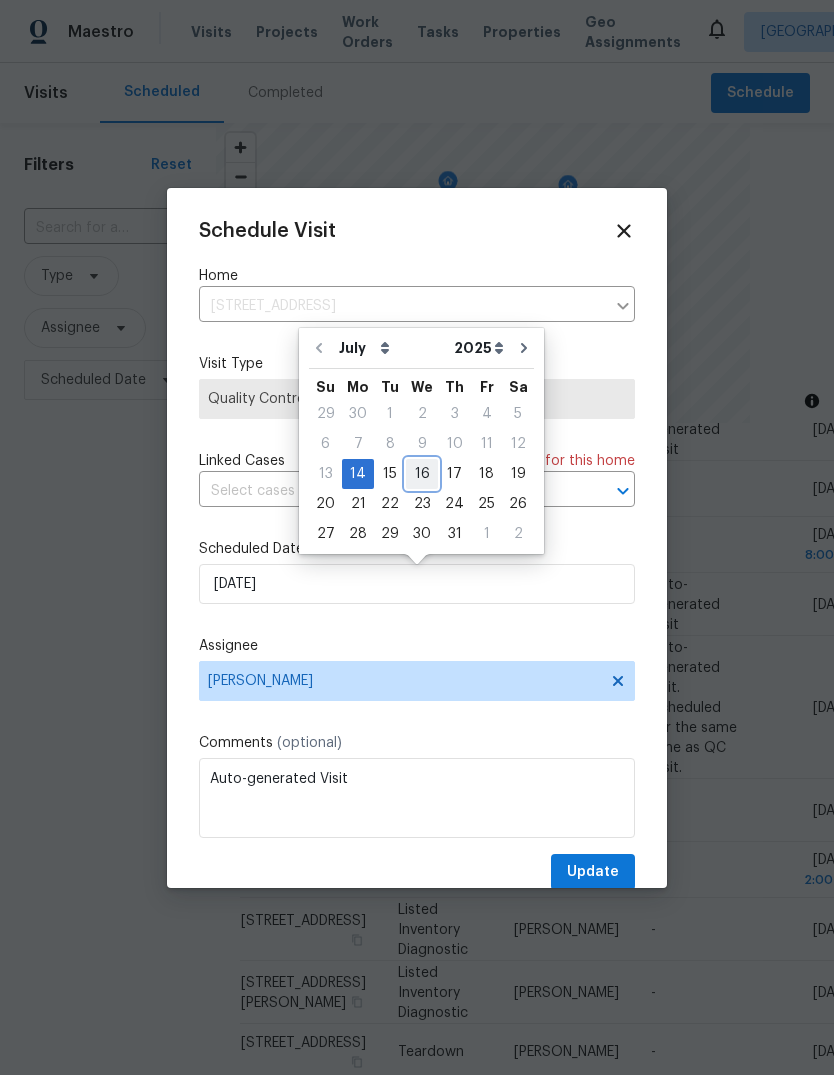 click on "16" at bounding box center (422, 474) 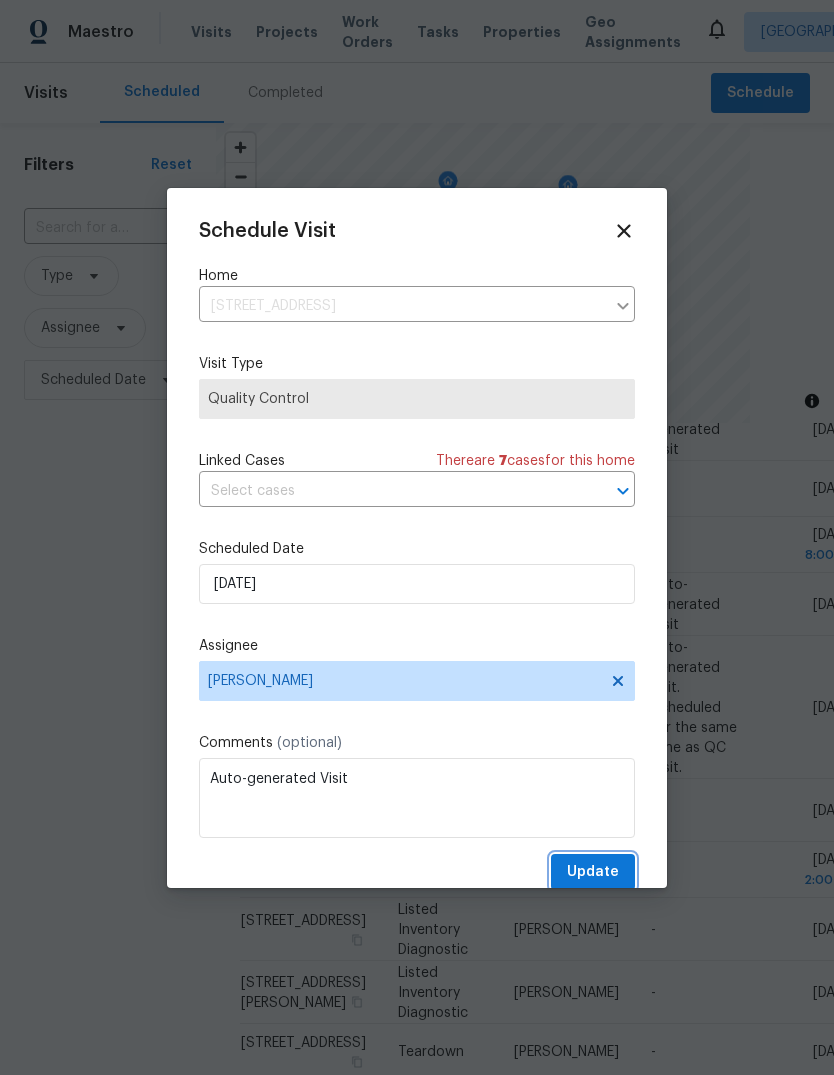 click on "Update" at bounding box center (593, 872) 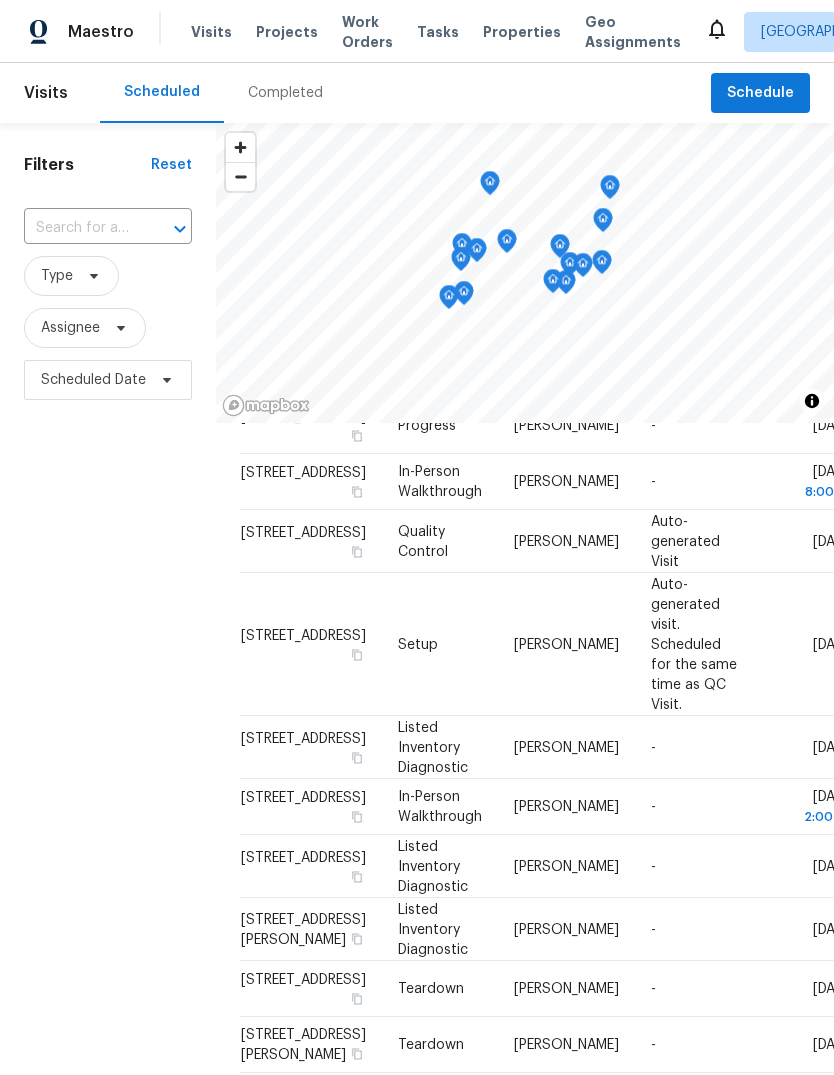 click on "Properties" at bounding box center [522, 32] 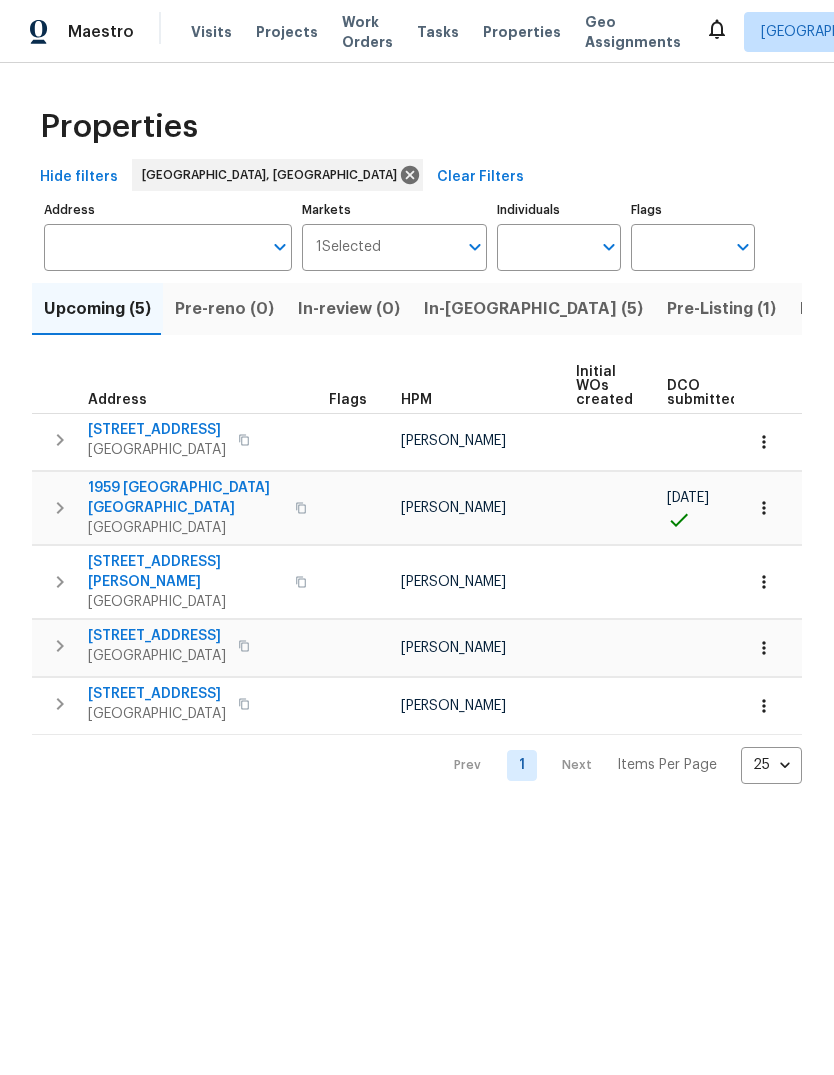 scroll, scrollTop: 0, scrollLeft: 0, axis: both 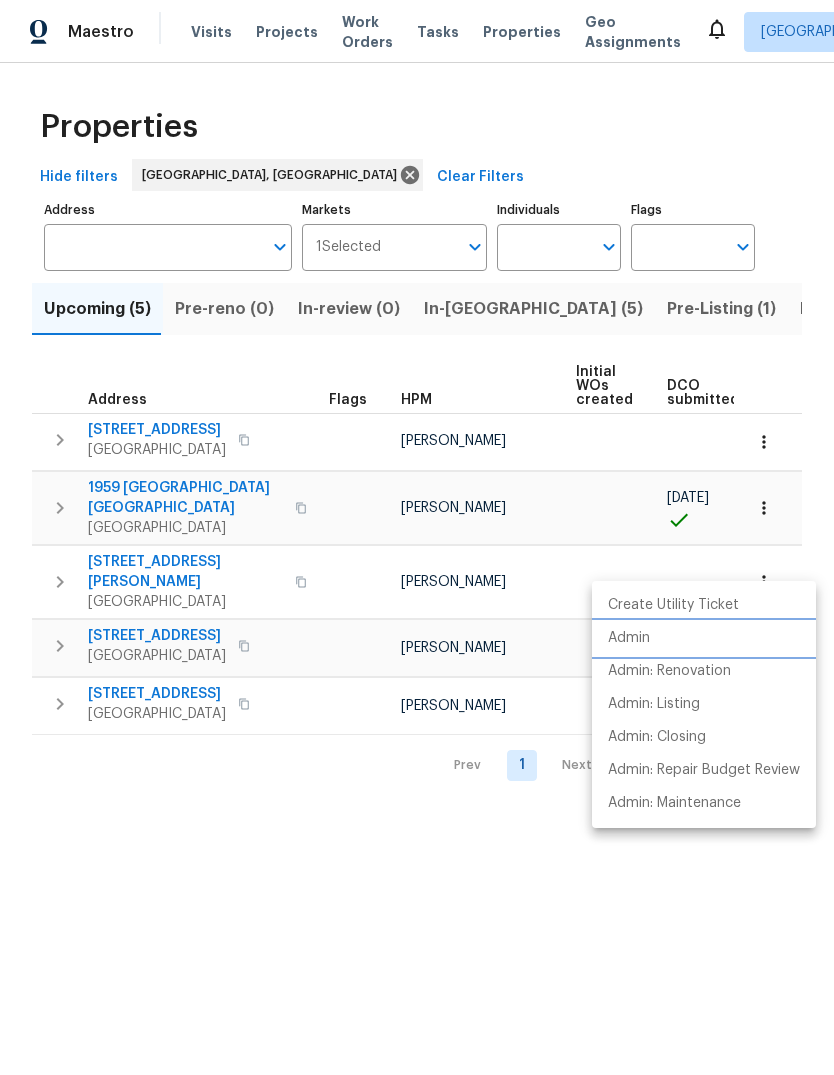 click on "Admin" at bounding box center (629, 638) 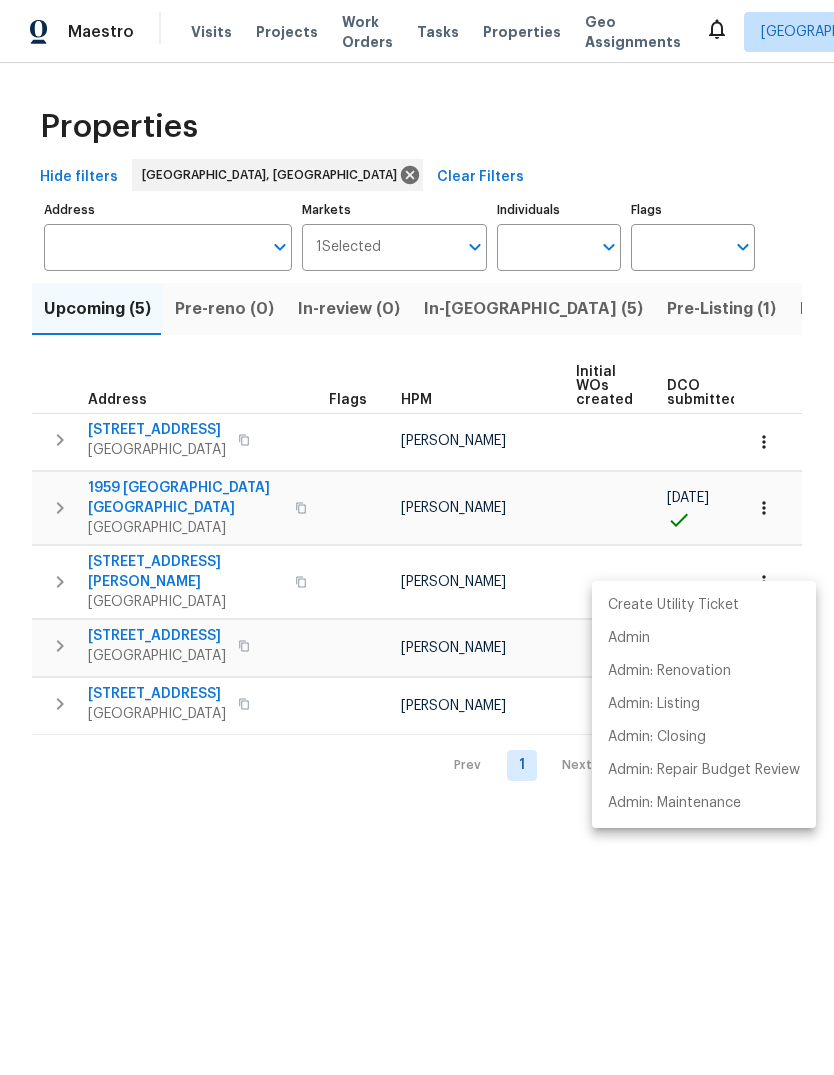 click at bounding box center [417, 537] 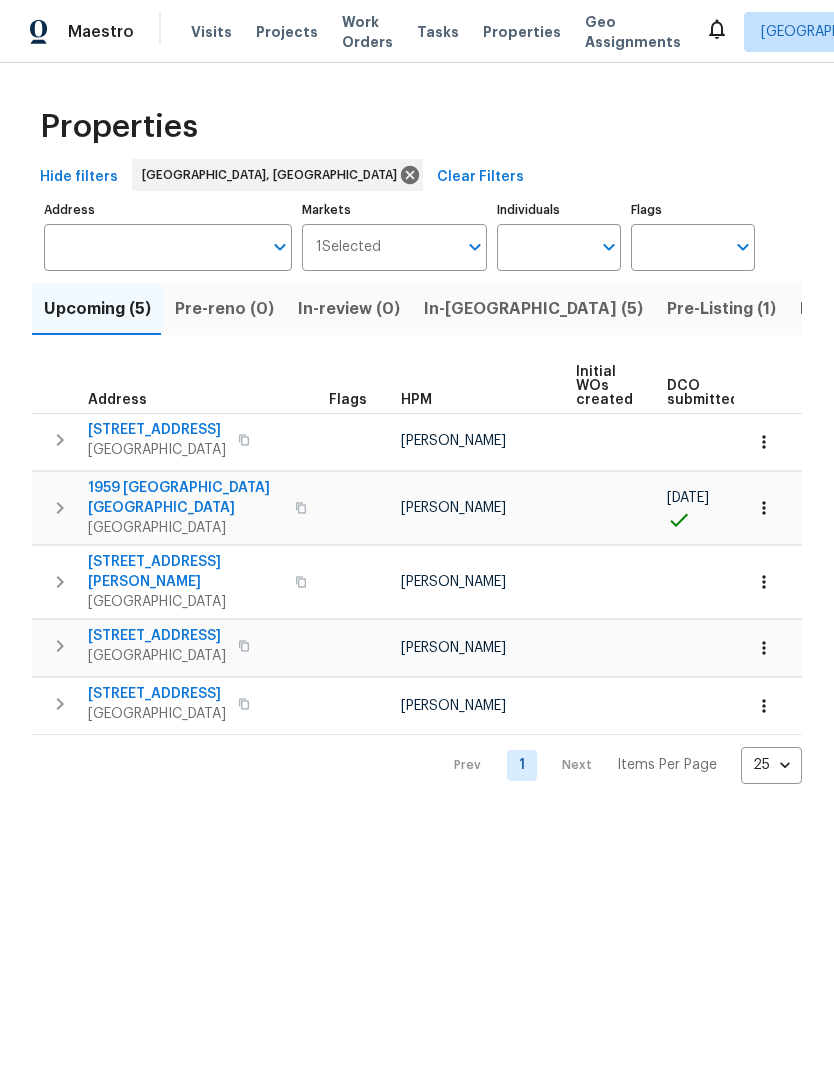scroll, scrollTop: 0, scrollLeft: 0, axis: both 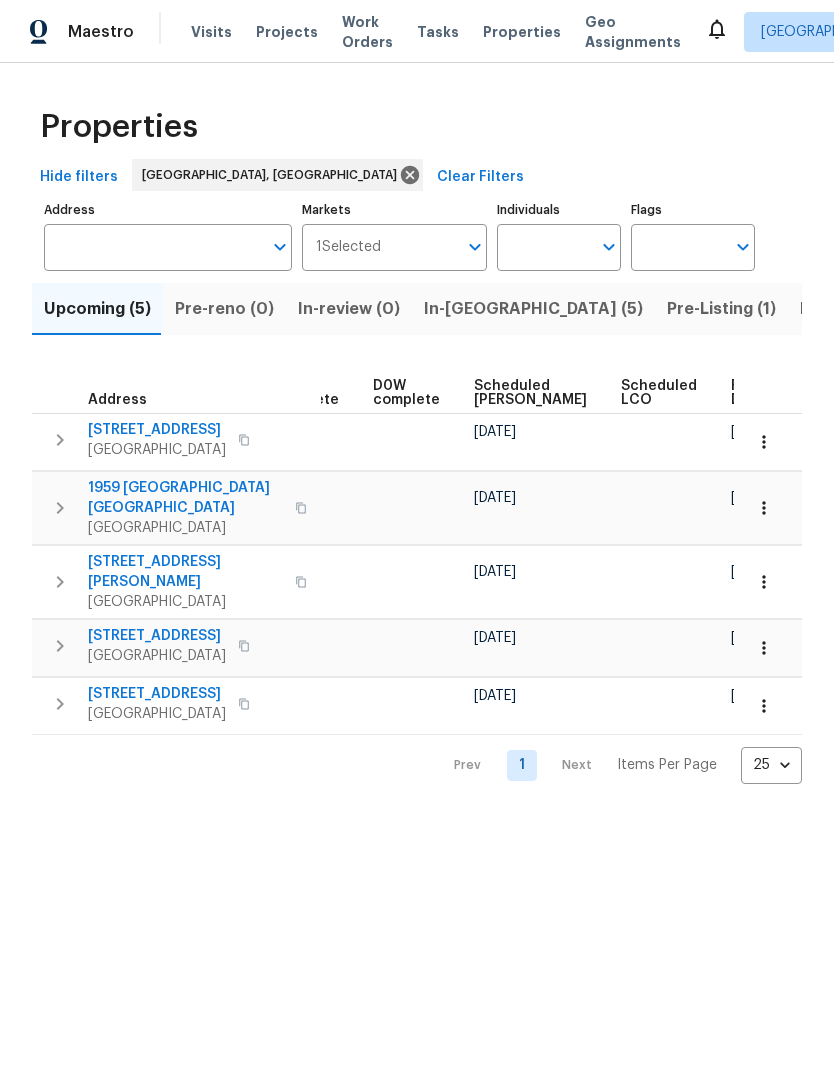 click at bounding box center [764, 442] 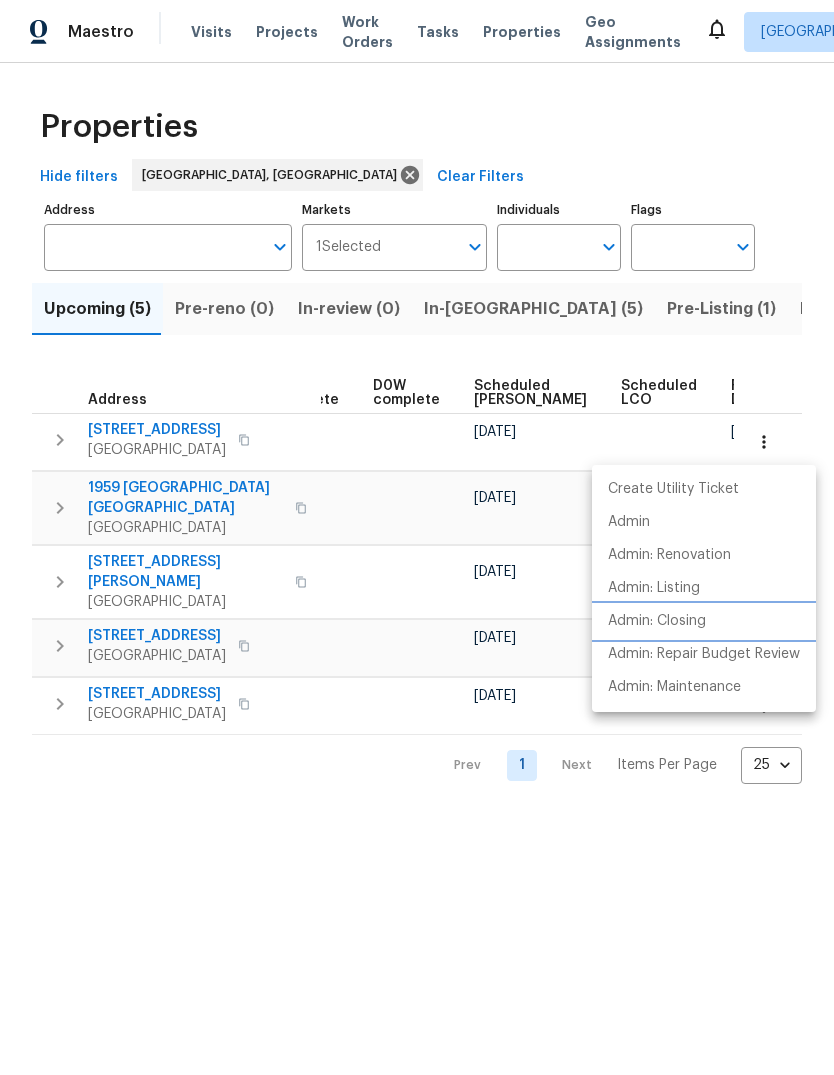 click on "Admin: Closing" at bounding box center (657, 621) 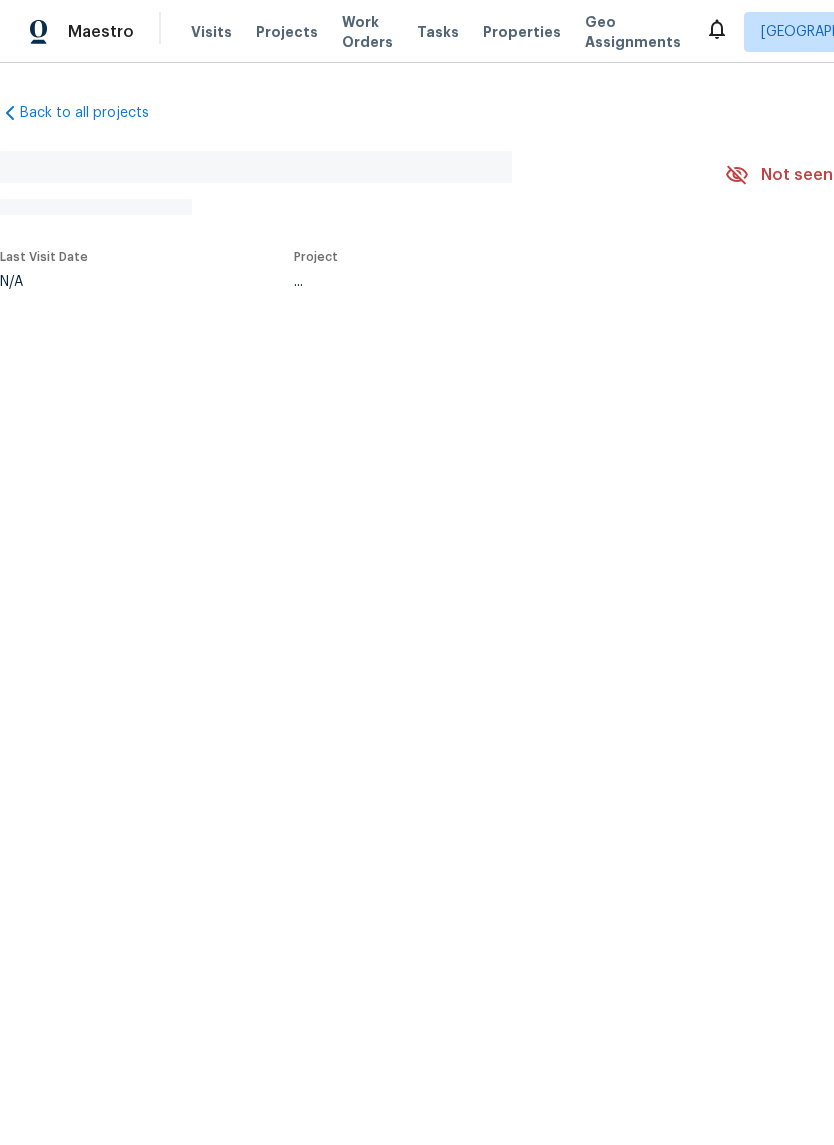 scroll, scrollTop: 0, scrollLeft: 0, axis: both 